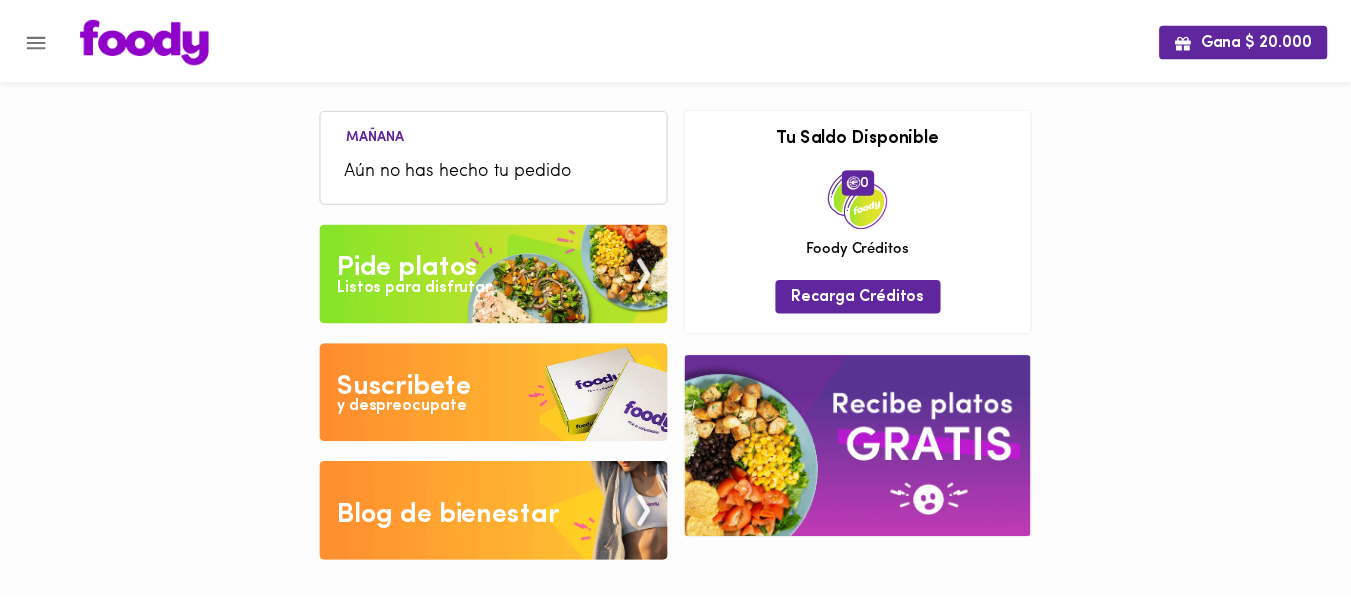 scroll, scrollTop: 0, scrollLeft: 0, axis: both 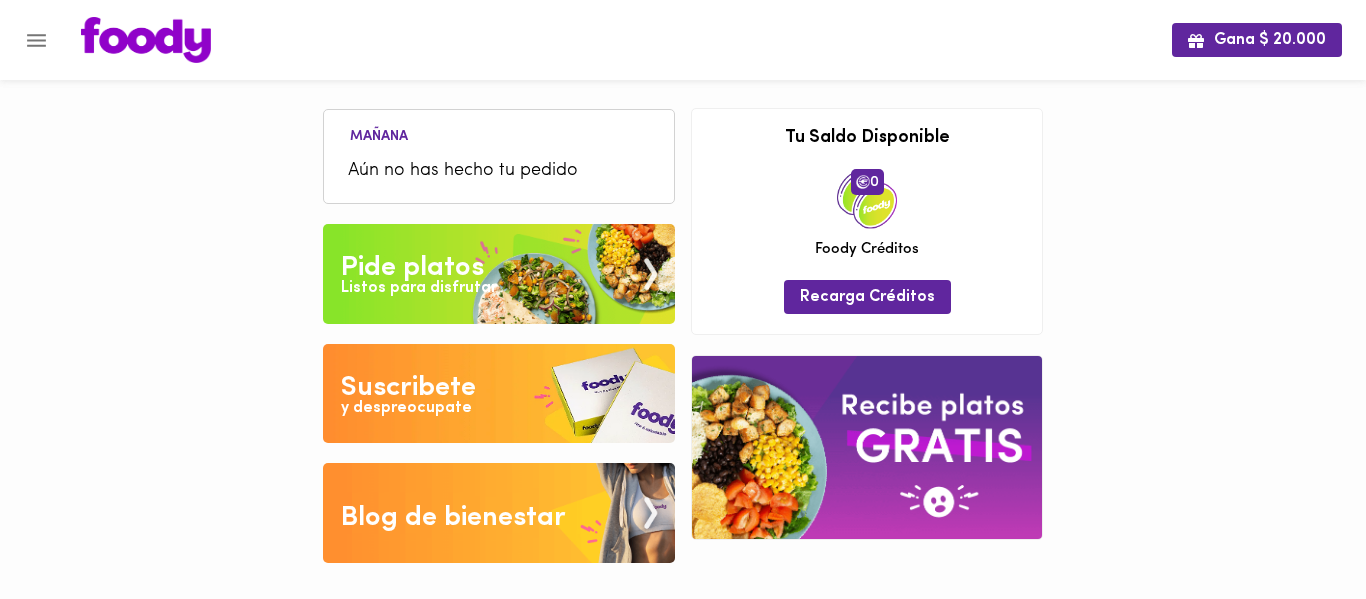 click on "Aún no has hecho tu pedido" at bounding box center [499, 171] 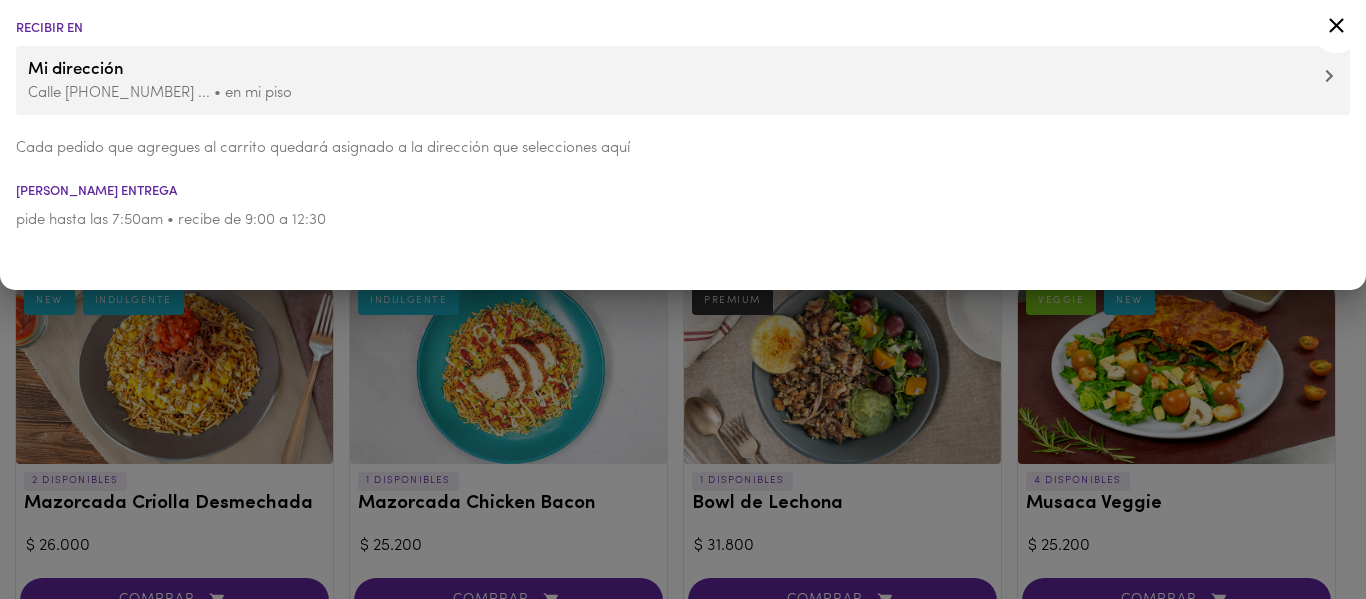 click at bounding box center [683, 299] 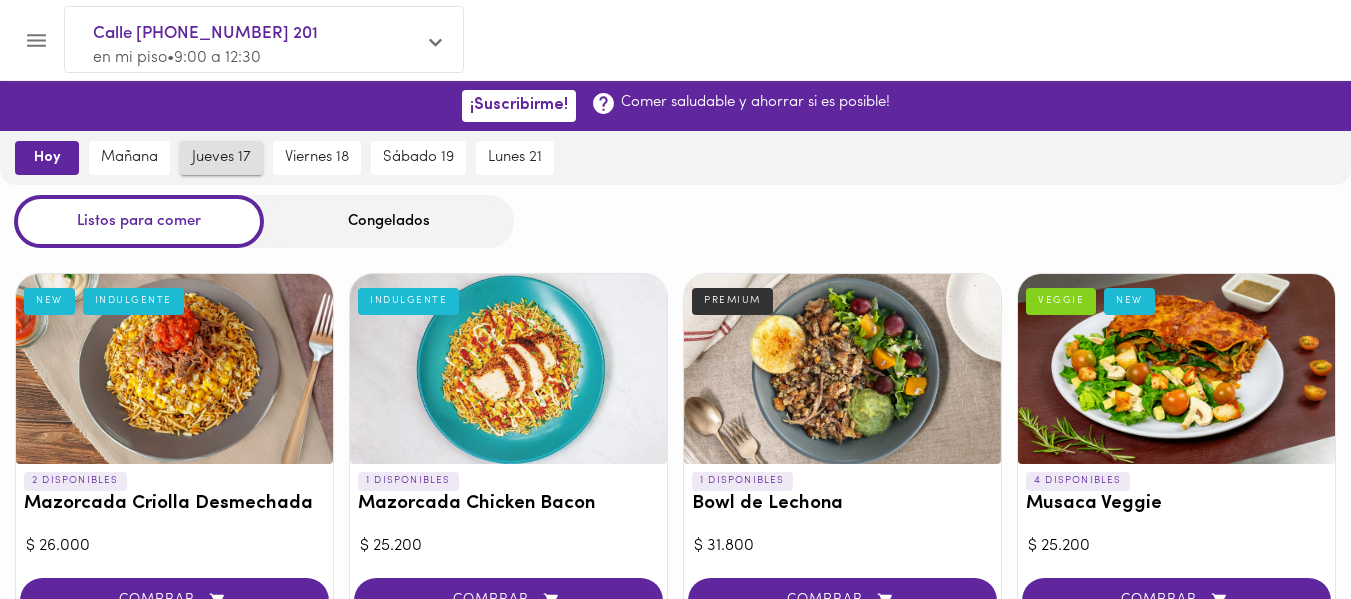 click on "jueves 17" at bounding box center (221, 158) 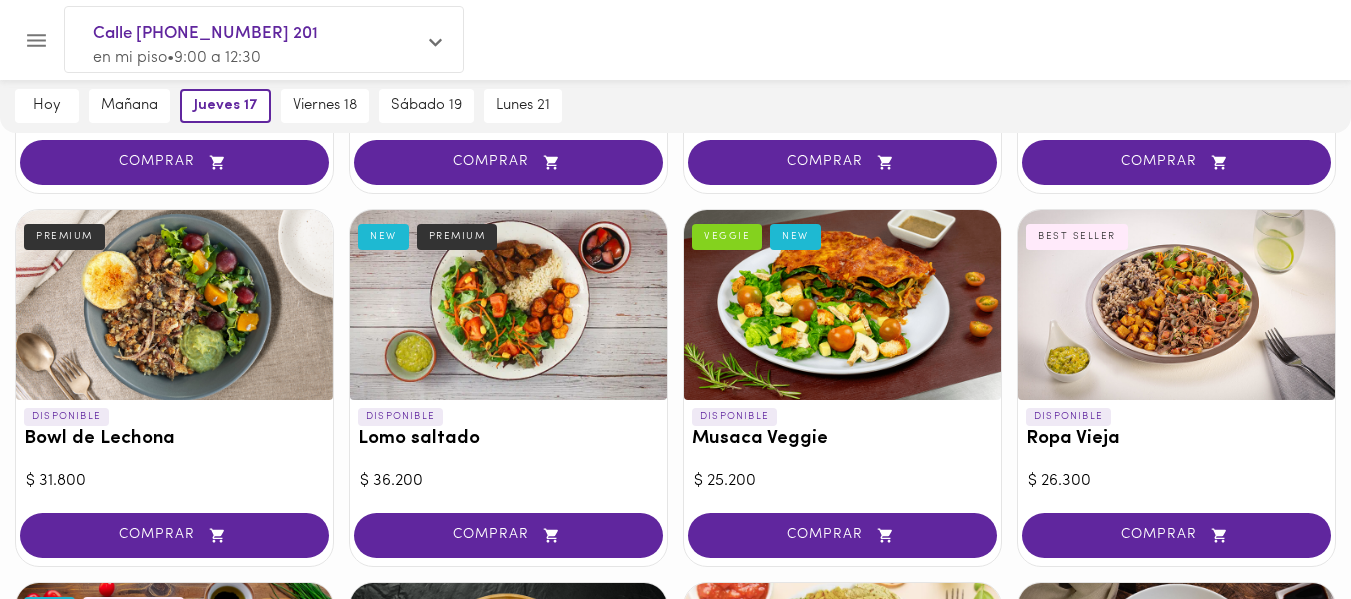 scroll, scrollTop: 439, scrollLeft: 0, axis: vertical 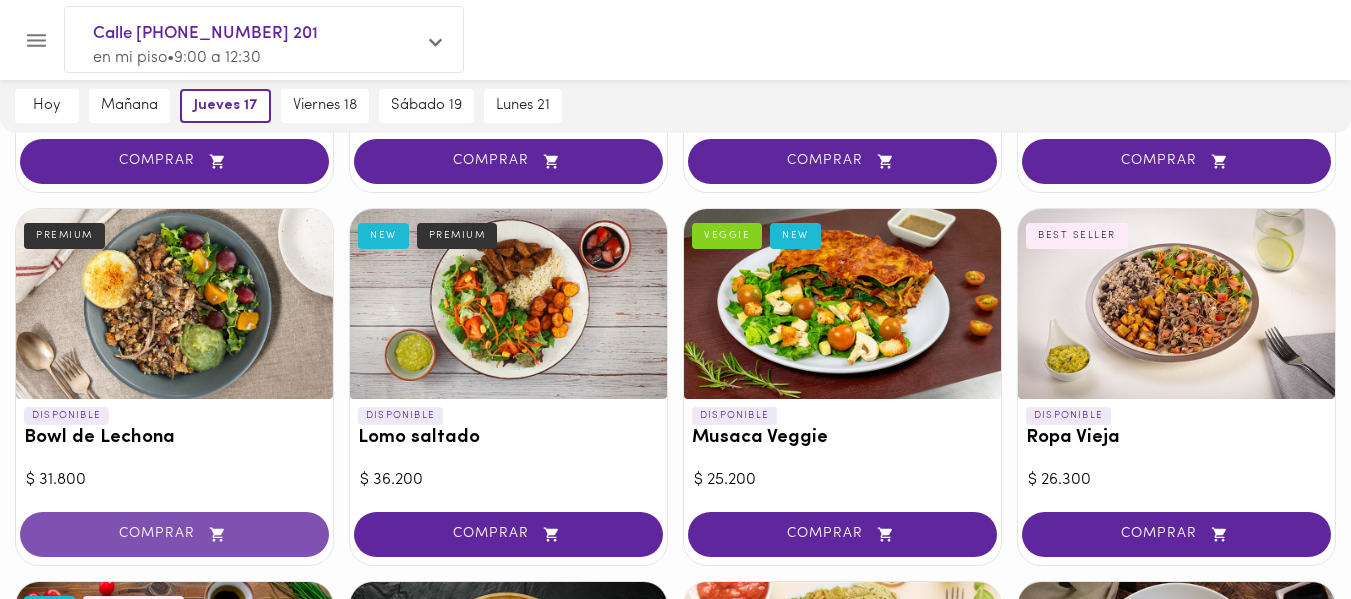 click 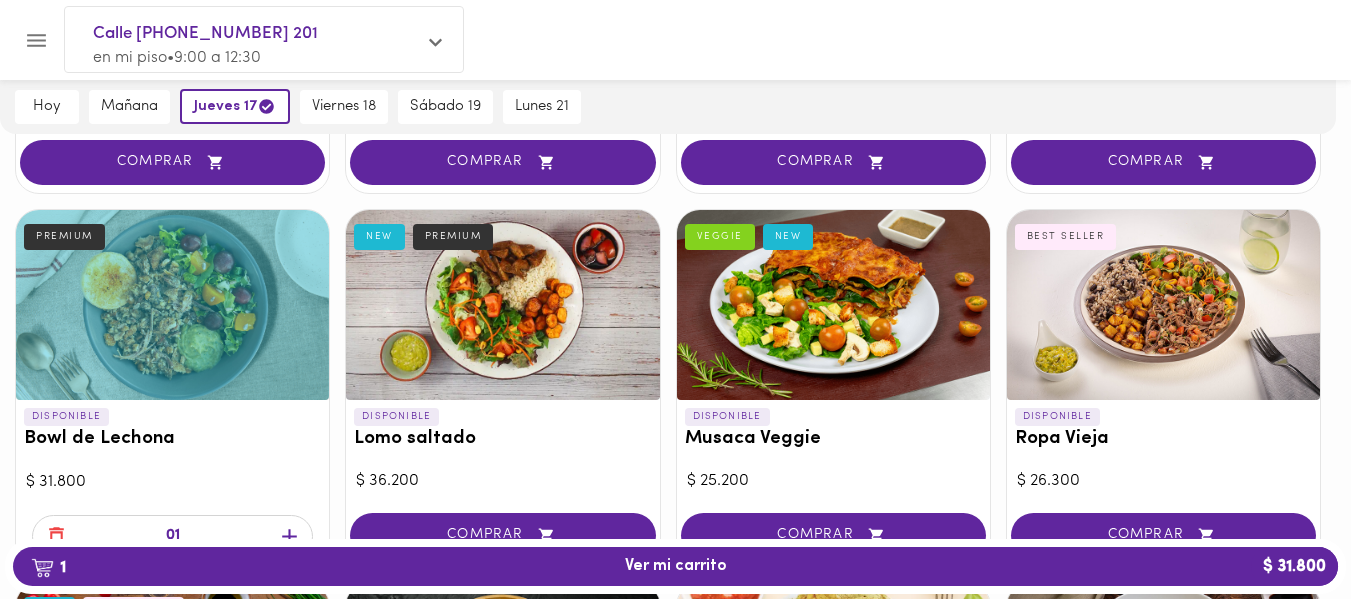 scroll, scrollTop: 440, scrollLeft: 0, axis: vertical 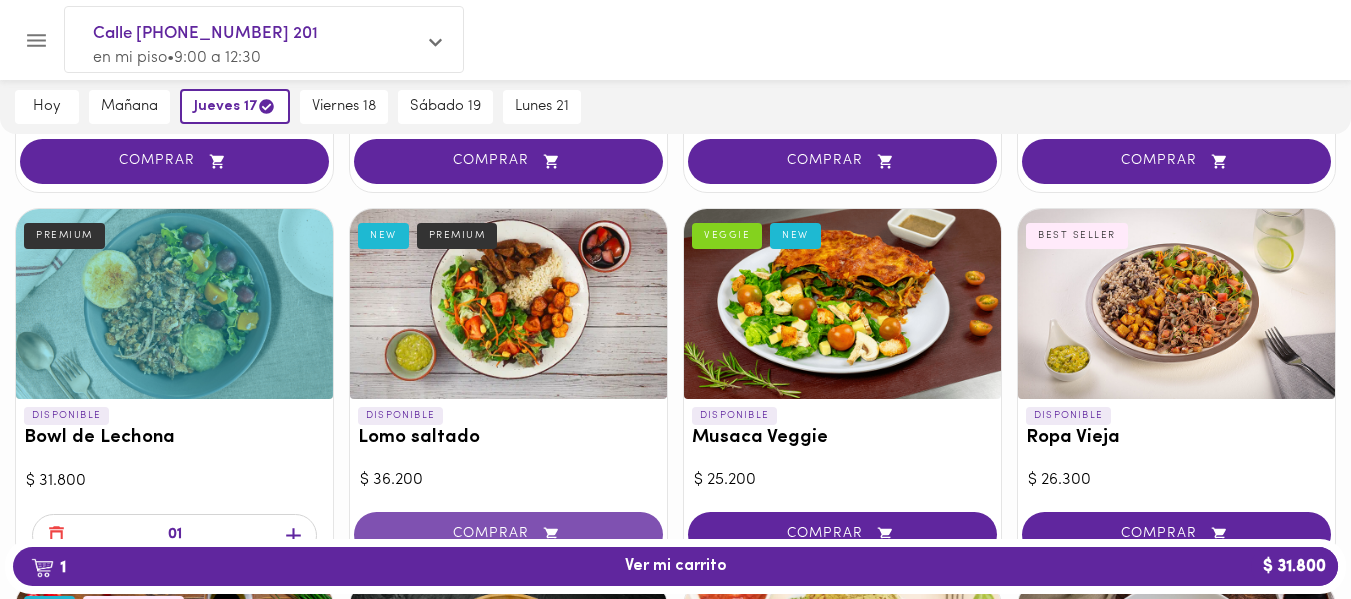 click on "COMPRAR" at bounding box center (508, 534) 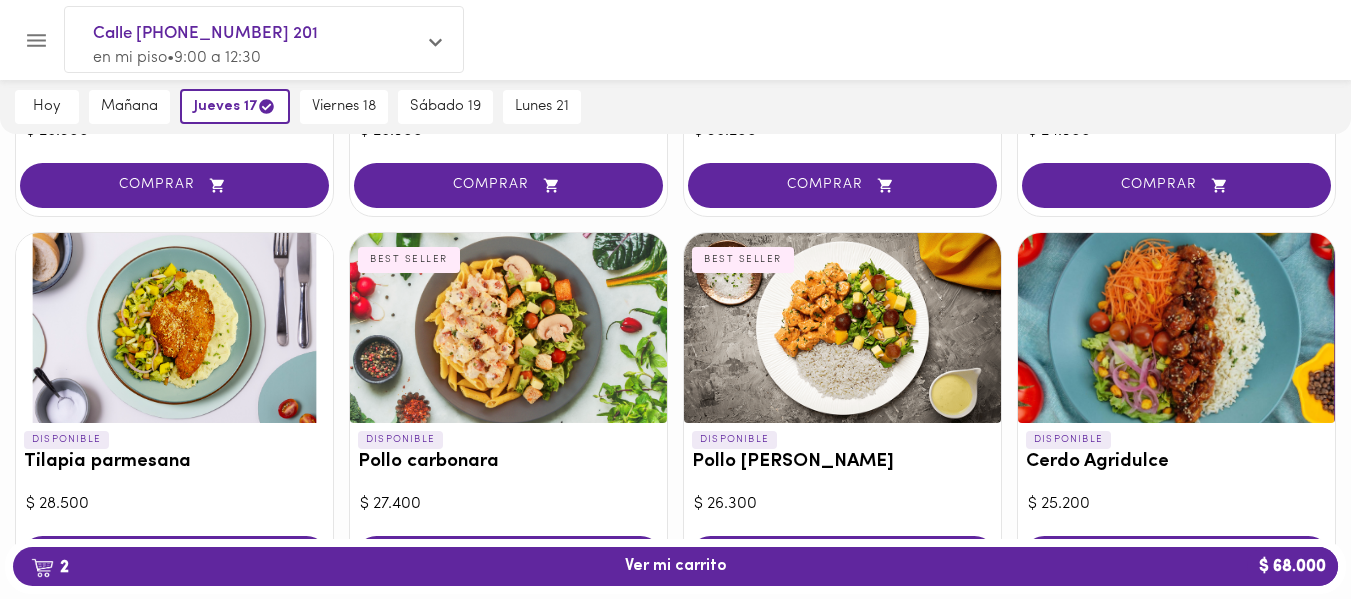 scroll, scrollTop: 2004, scrollLeft: 0, axis: vertical 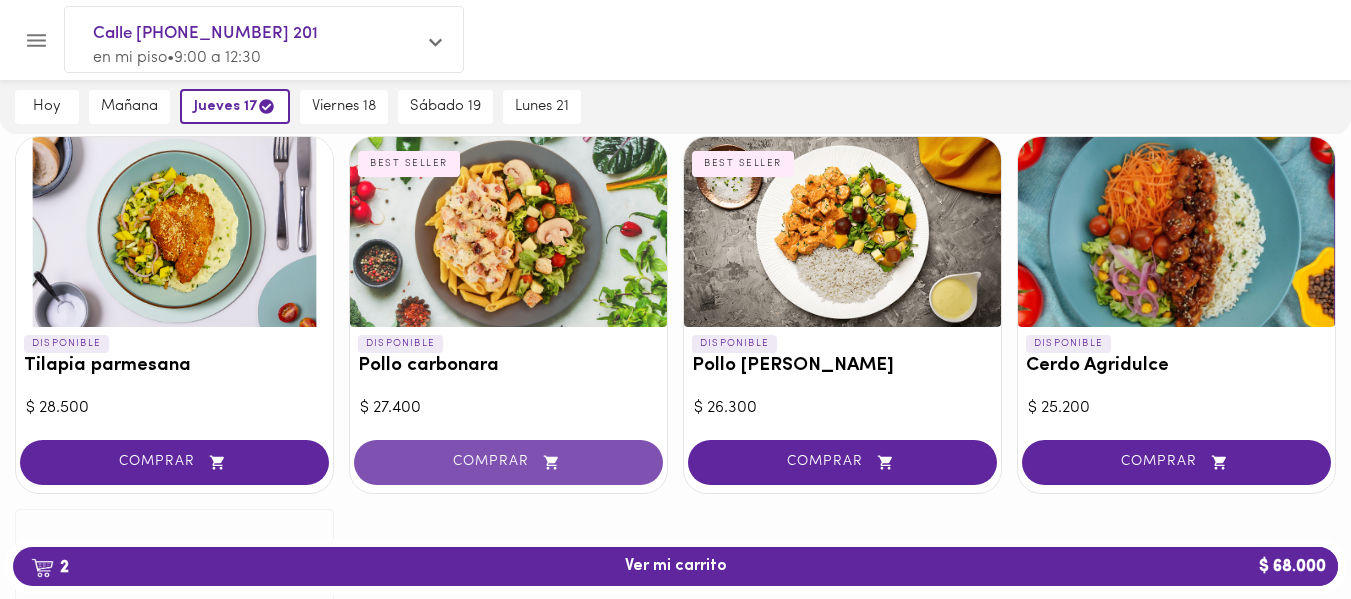 click on "COMPRAR" at bounding box center [508, 462] 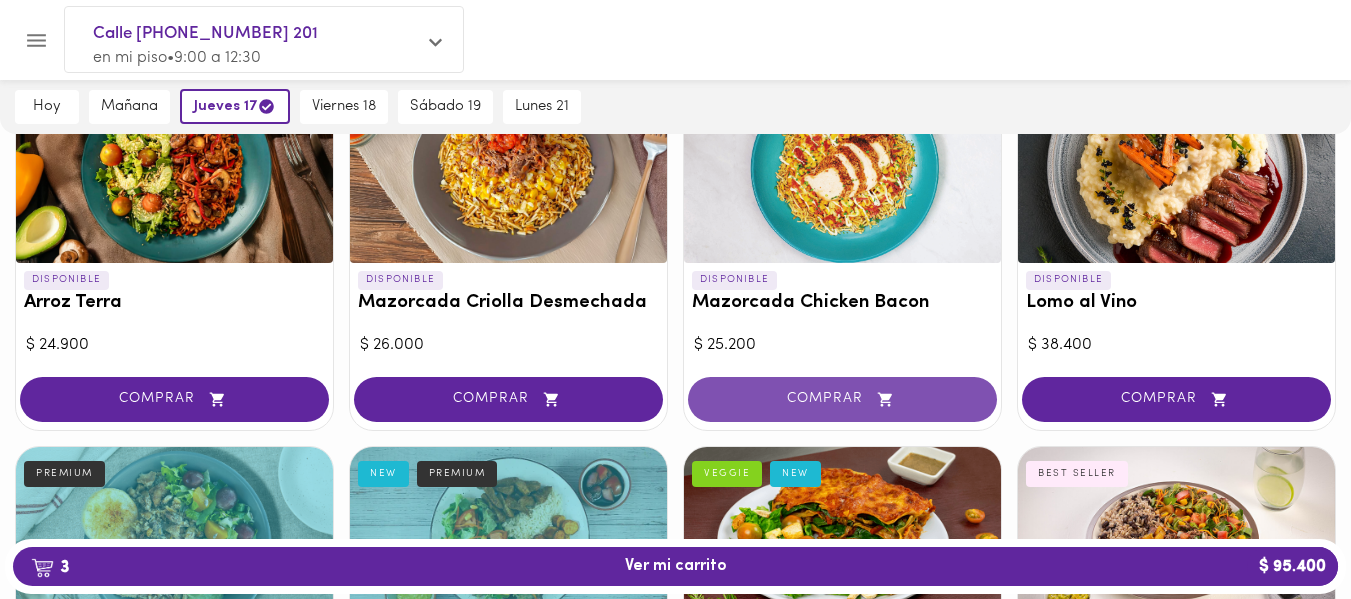 scroll, scrollTop: 203, scrollLeft: 0, axis: vertical 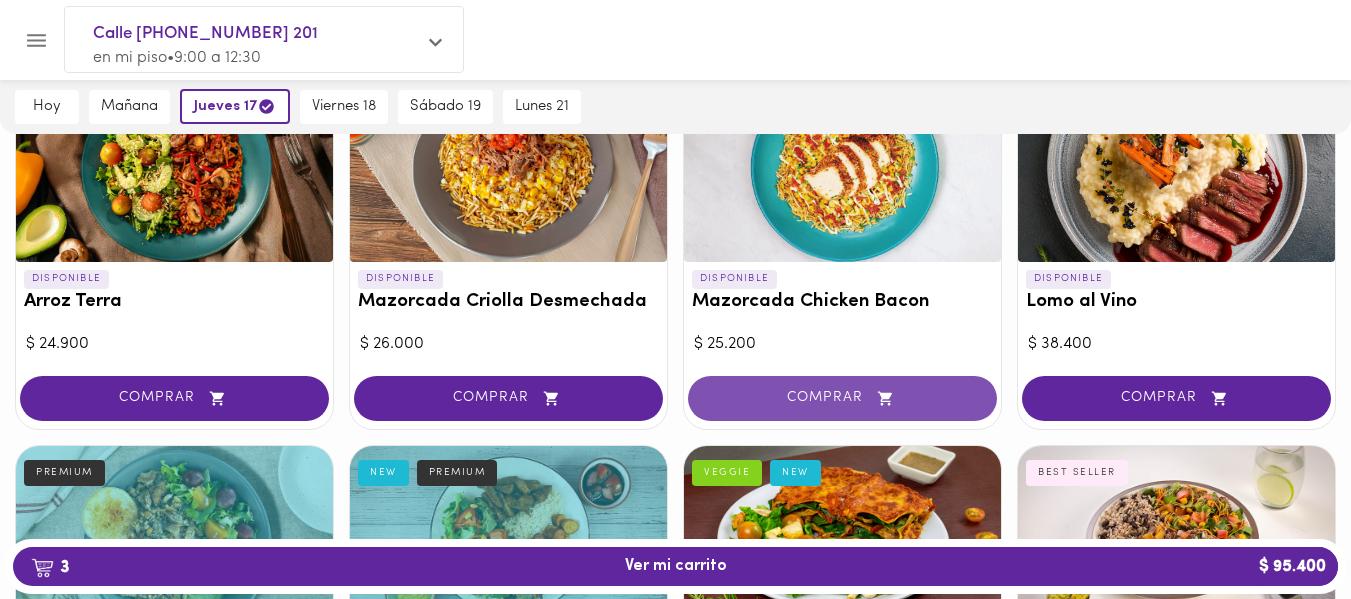 click on "COMPRAR" at bounding box center [842, 398] 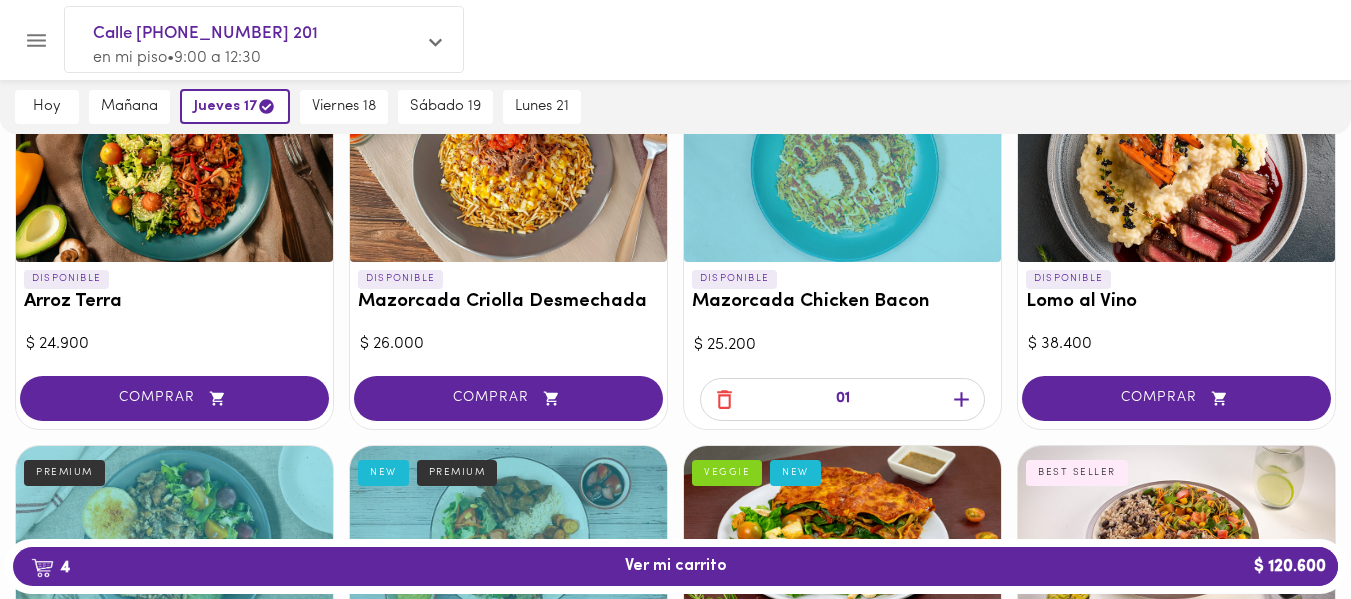 scroll, scrollTop: 0, scrollLeft: 0, axis: both 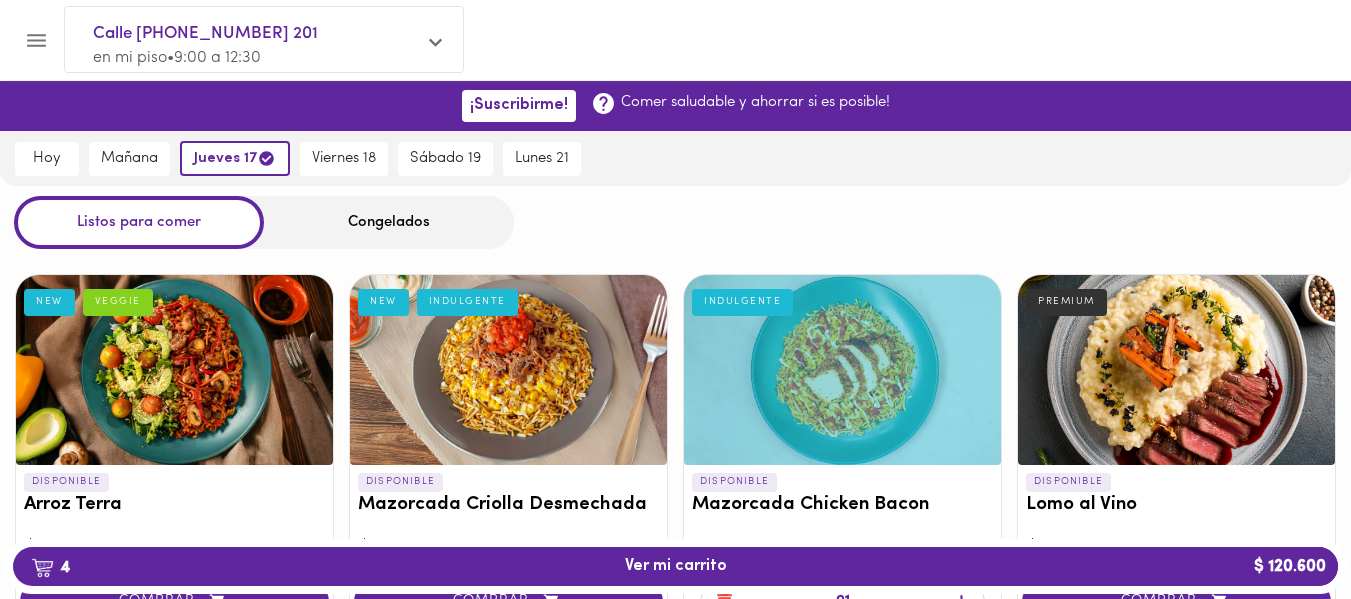 click on "Congelados" at bounding box center [389, 222] 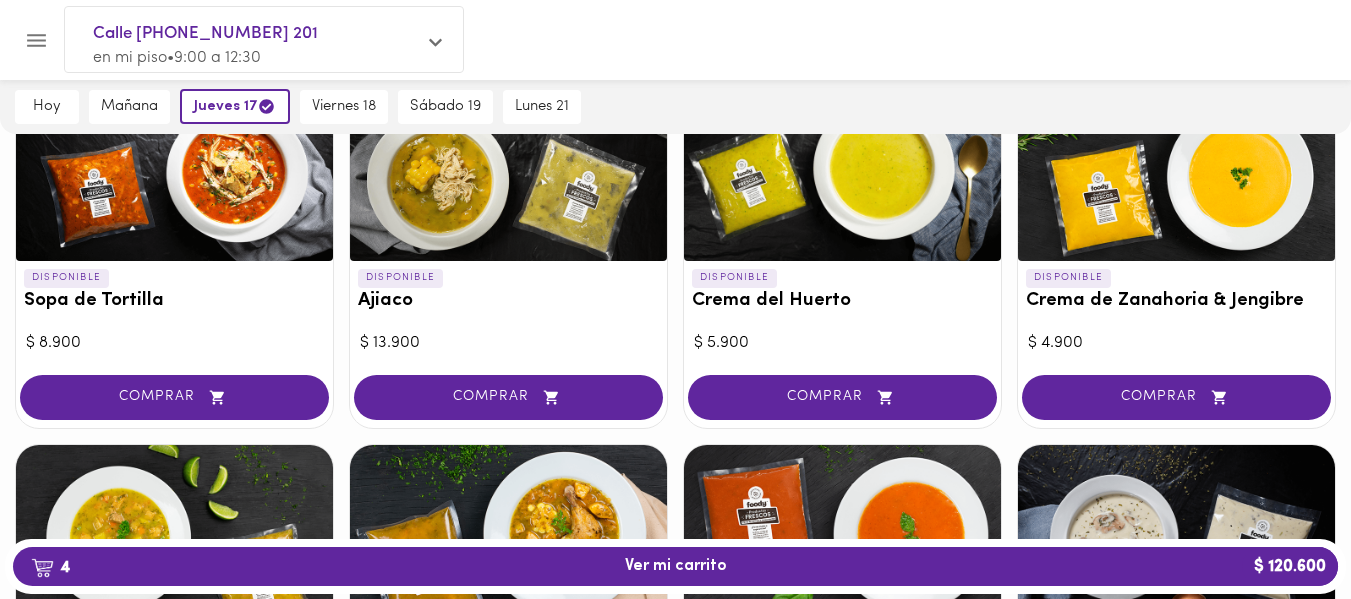scroll, scrollTop: 283, scrollLeft: 0, axis: vertical 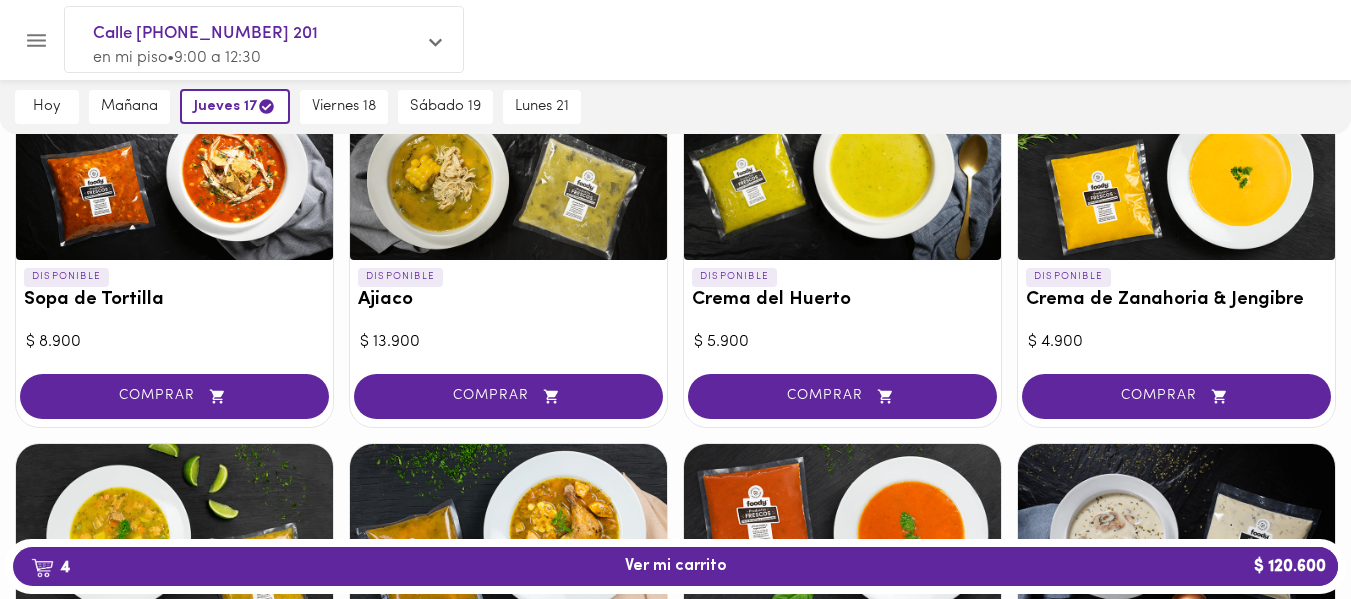 click on "COMPRAR" at bounding box center [508, 396] 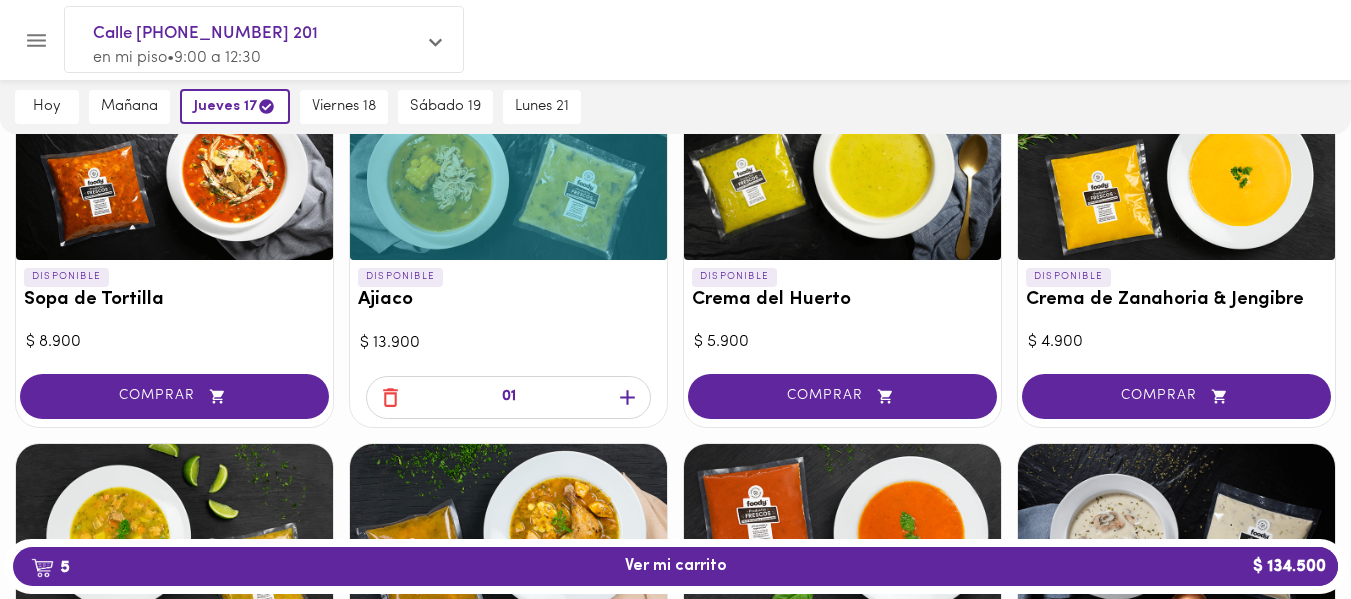 click 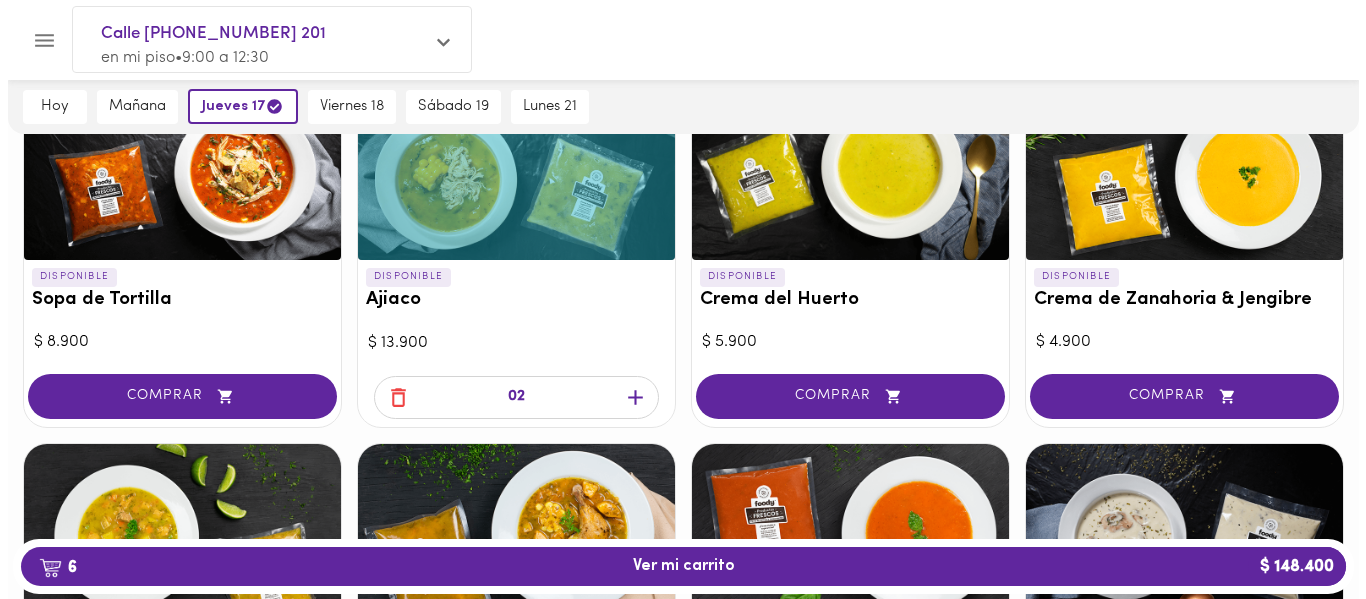 scroll, scrollTop: 439, scrollLeft: 0, axis: vertical 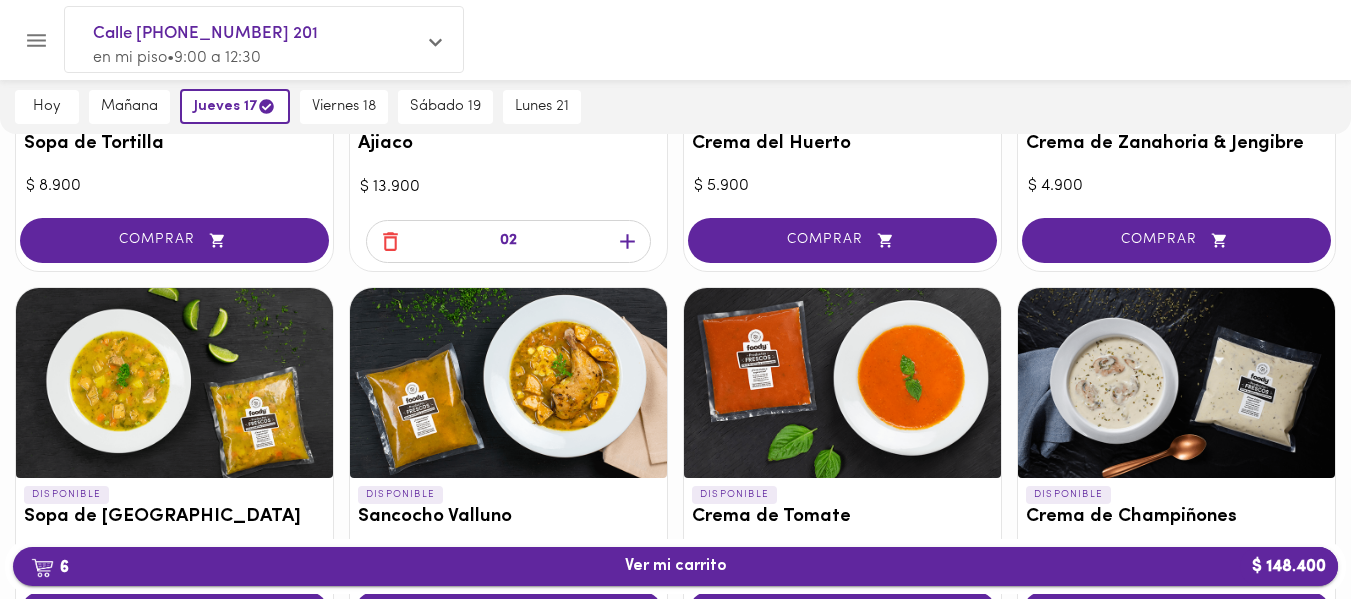click on "6 Ver mi carrito $ 148.400" at bounding box center [675, 566] 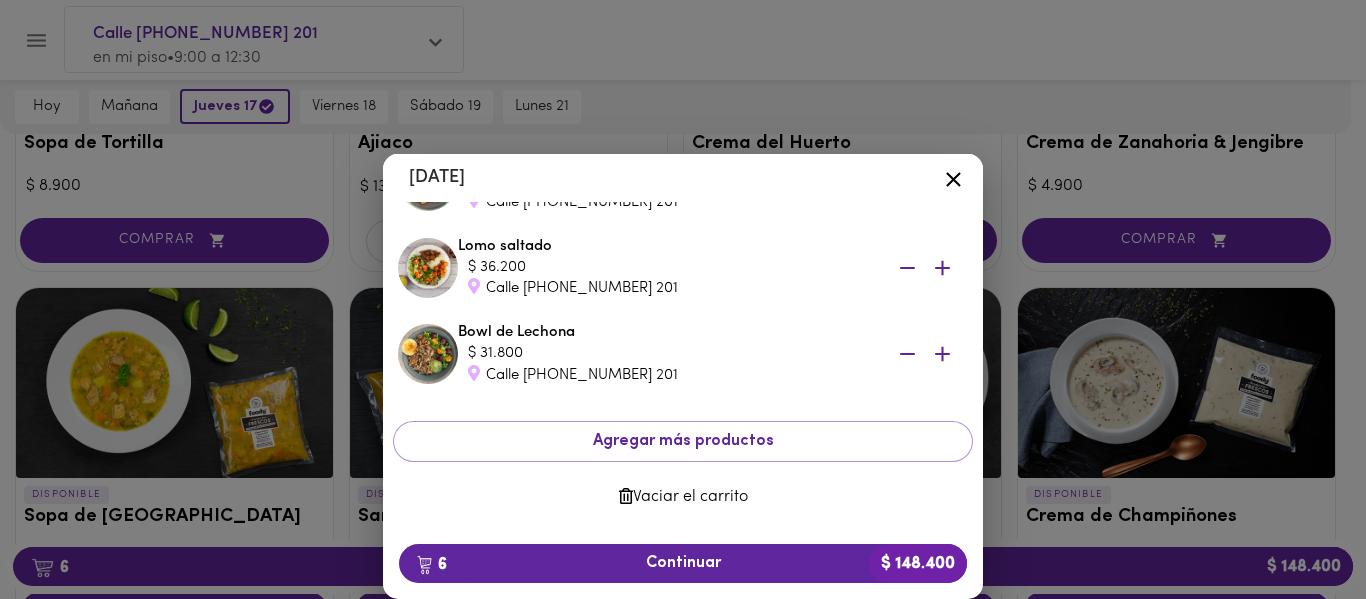 scroll, scrollTop: 392, scrollLeft: 0, axis: vertical 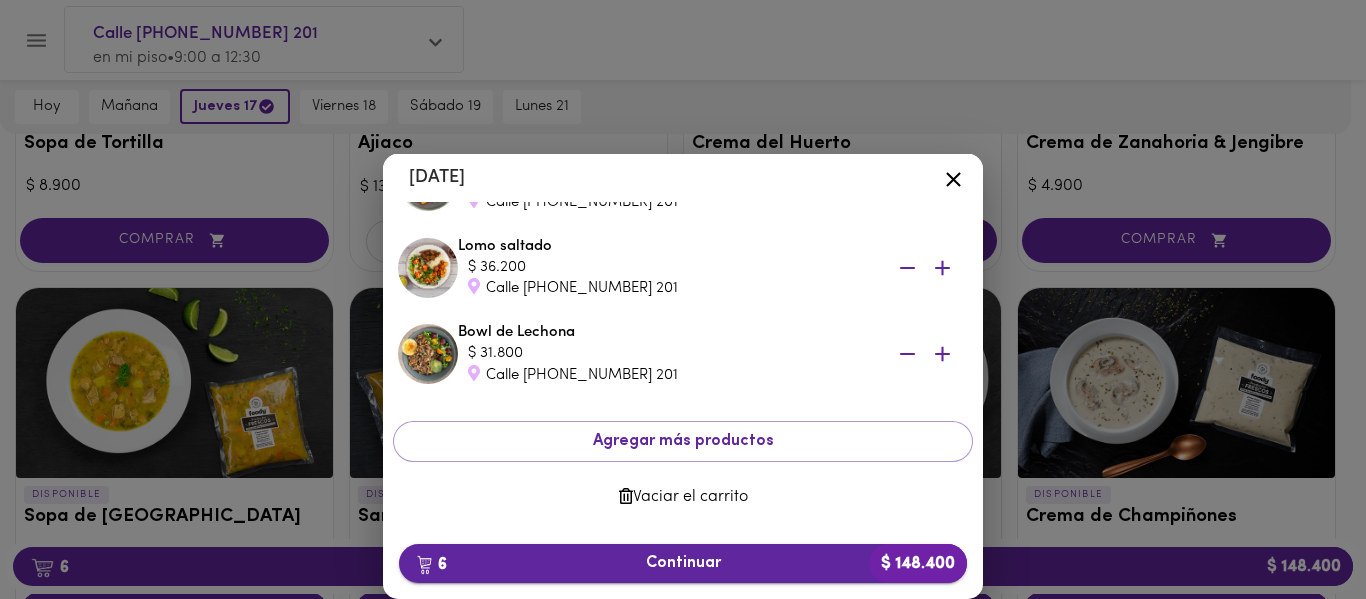 click on "6 Continuar $ 148.400" at bounding box center (683, 563) 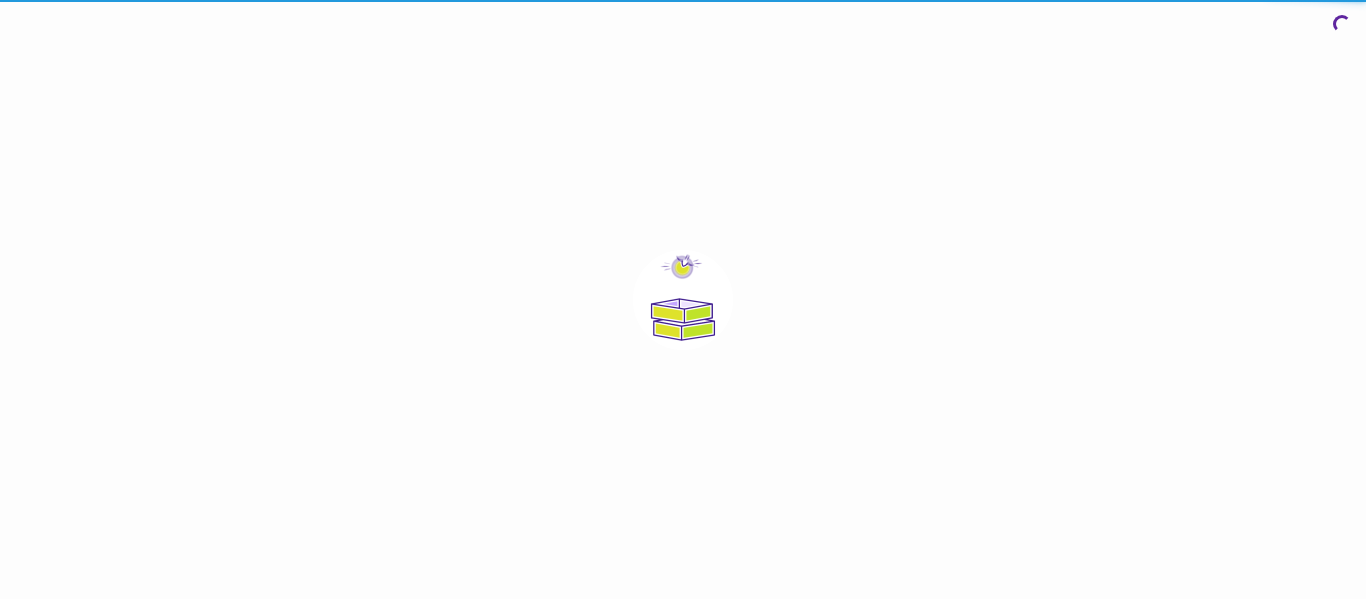 scroll, scrollTop: 0, scrollLeft: 0, axis: both 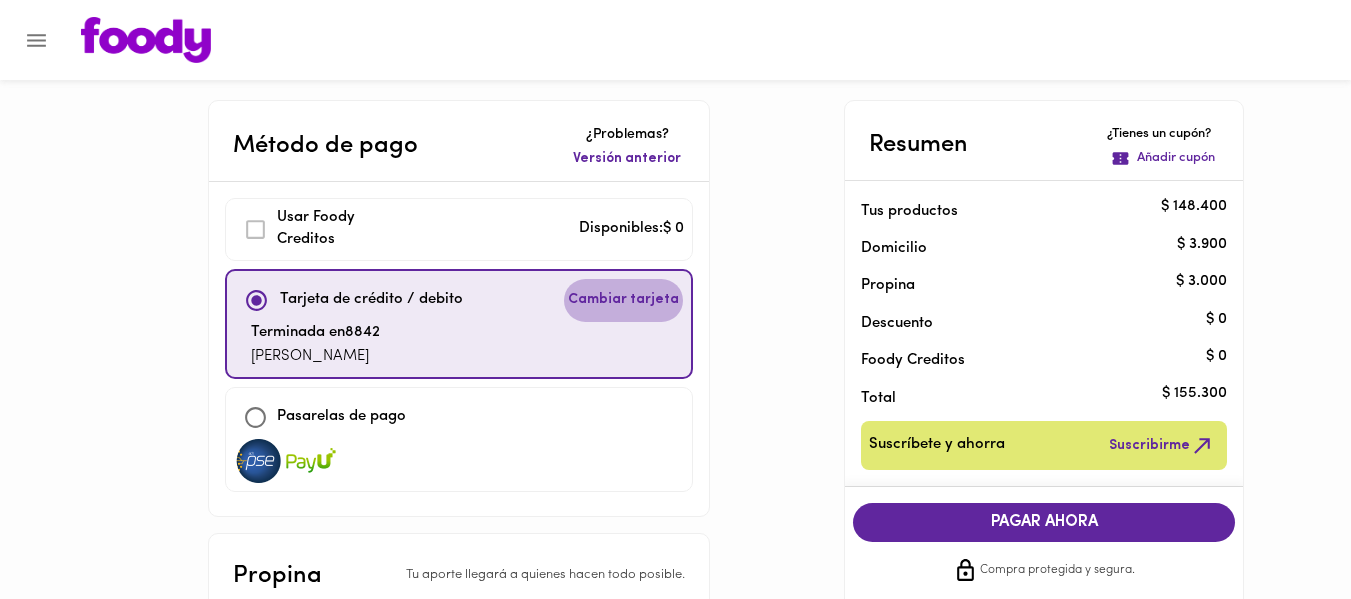 click on "Cambiar tarjeta" at bounding box center [623, 300] 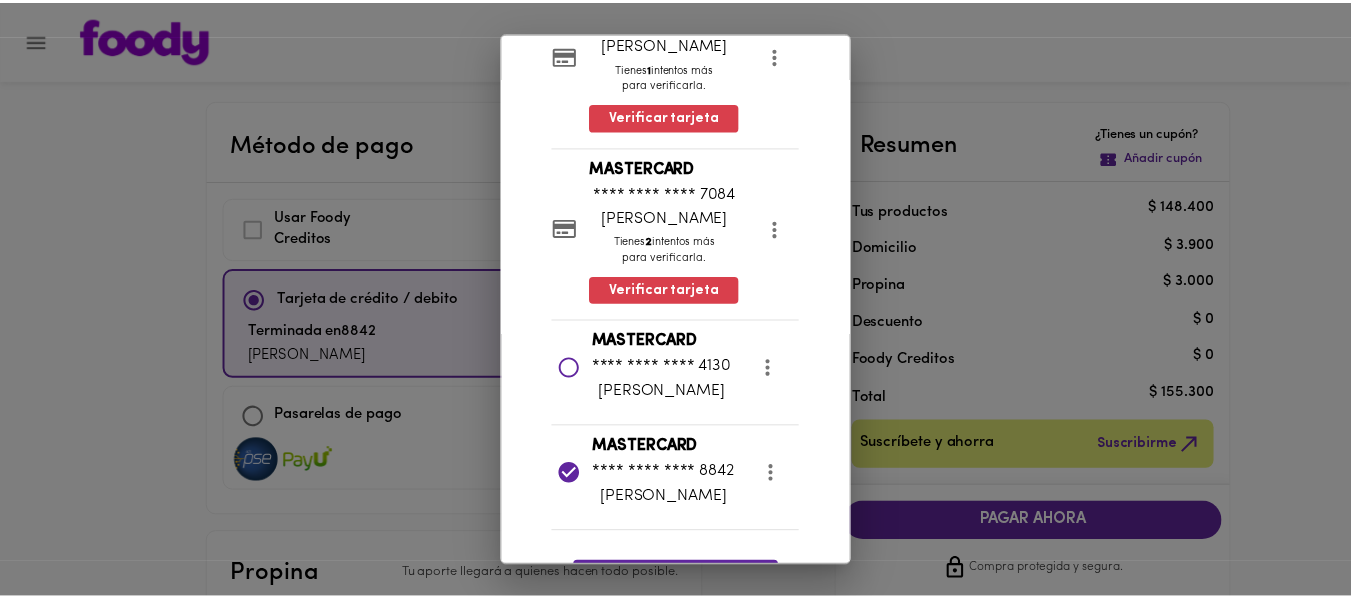 scroll, scrollTop: 214, scrollLeft: 0, axis: vertical 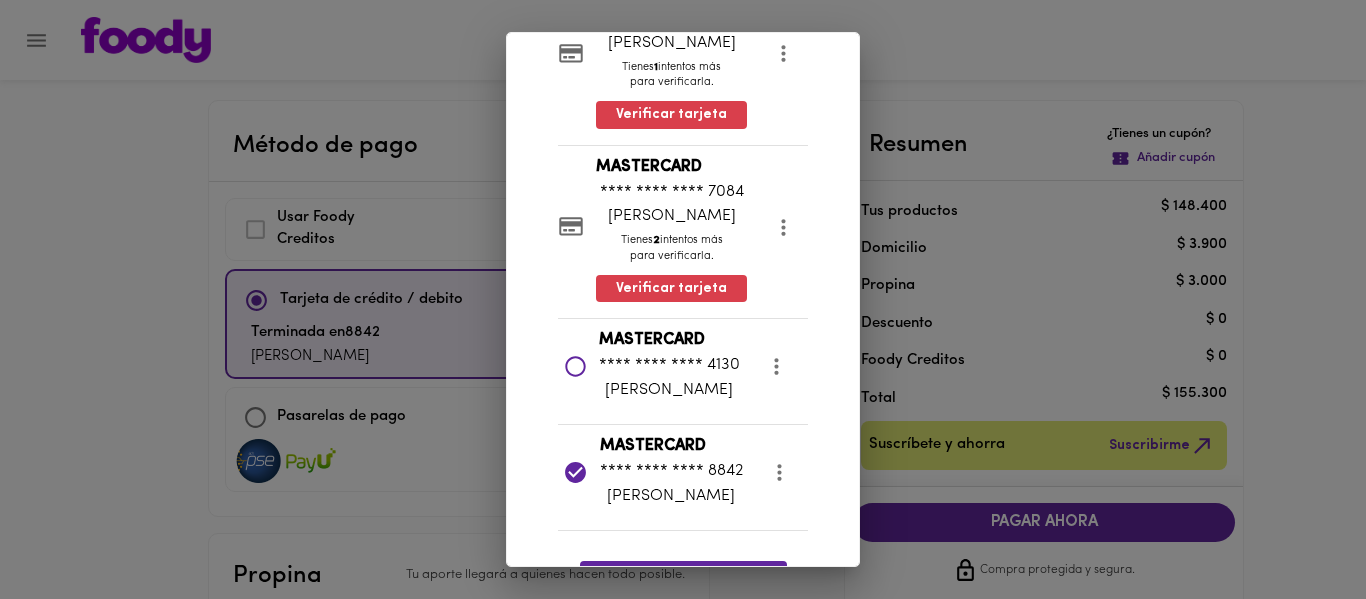 click 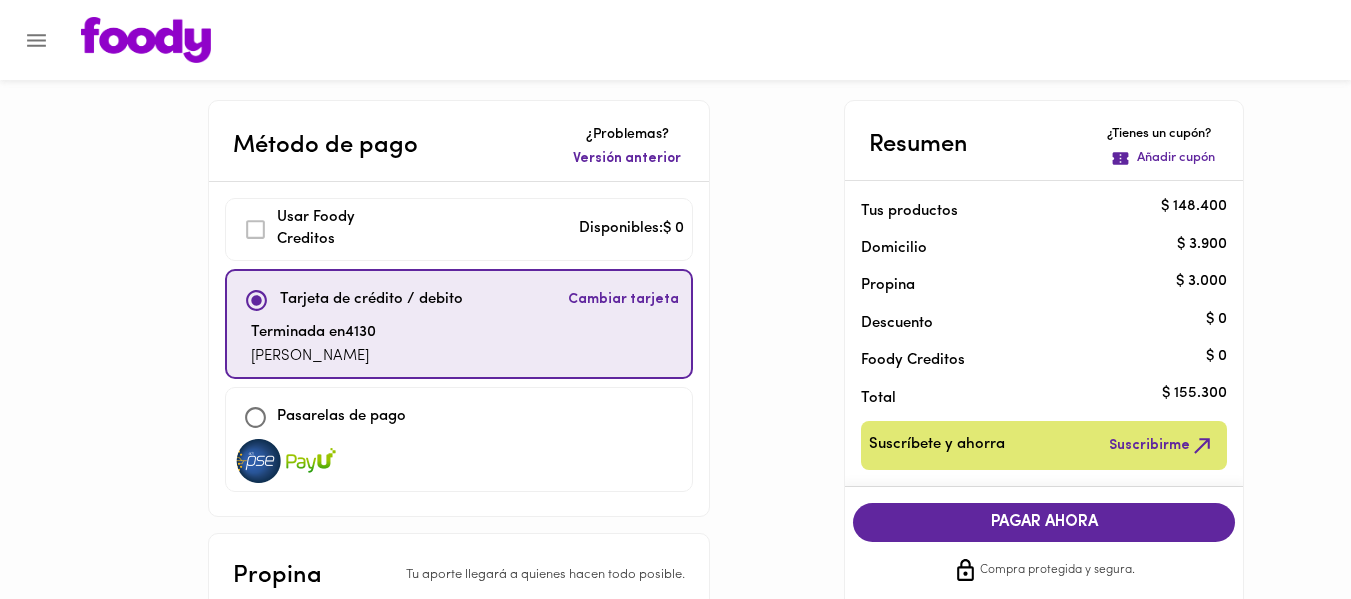 scroll, scrollTop: 0, scrollLeft: 0, axis: both 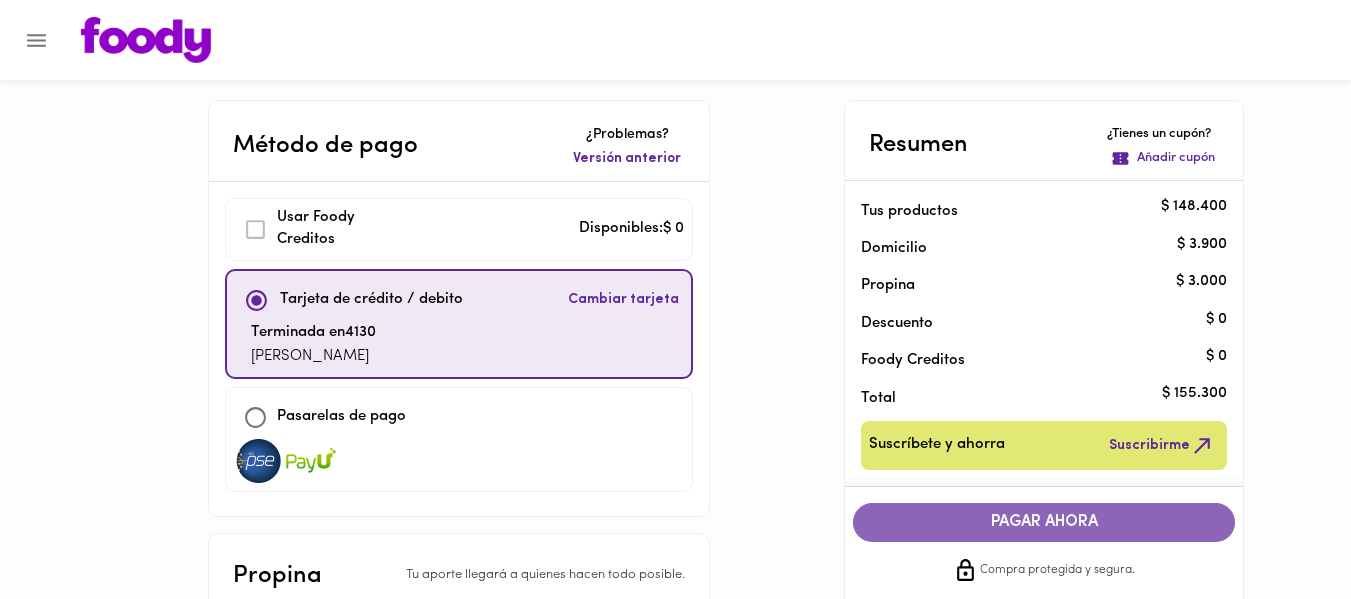click on "PAGAR AHORA" at bounding box center [1044, 522] 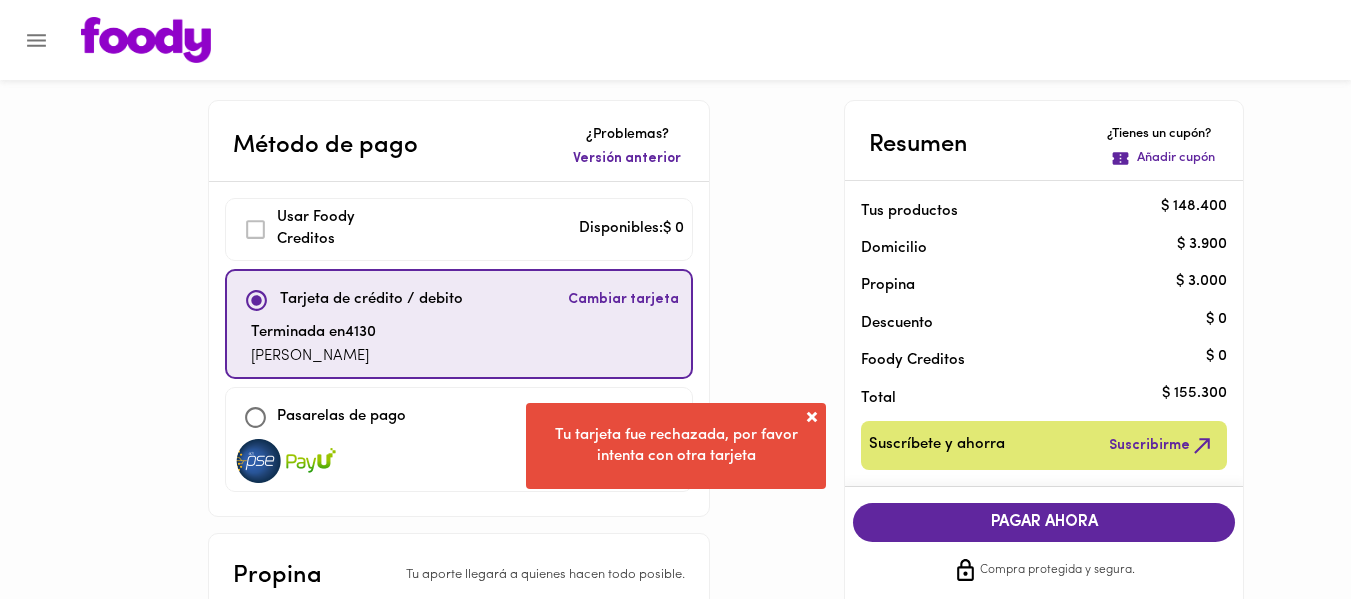 click at bounding box center [812, 417] 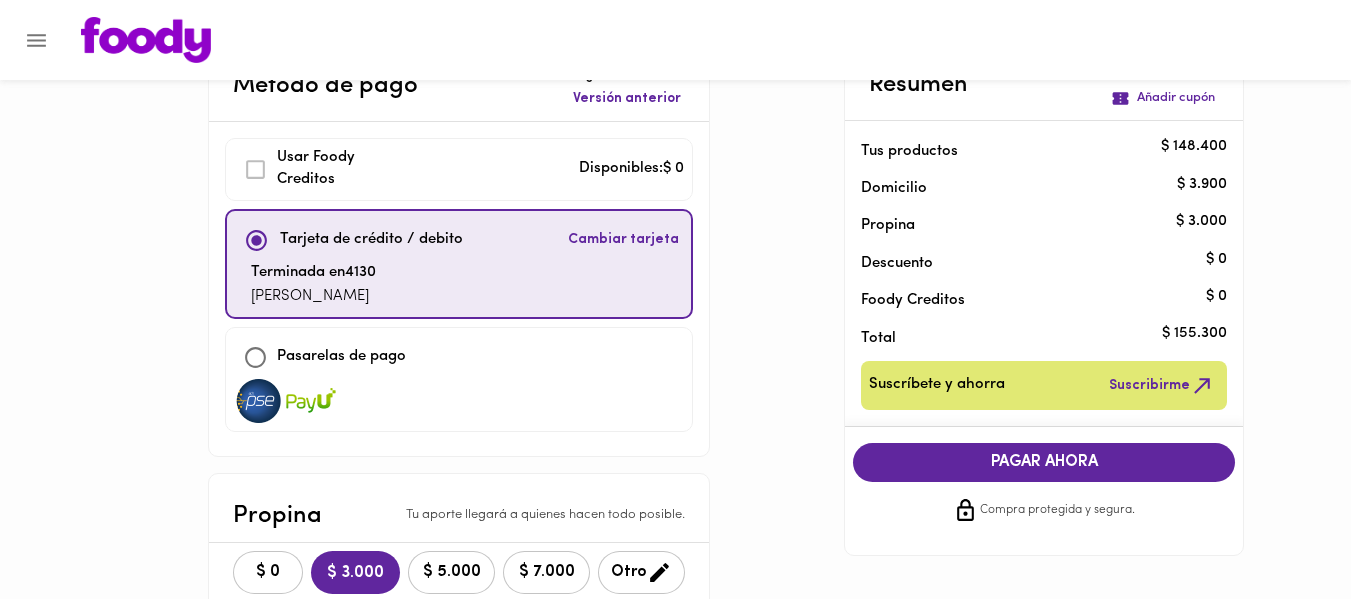 scroll, scrollTop: 0, scrollLeft: 0, axis: both 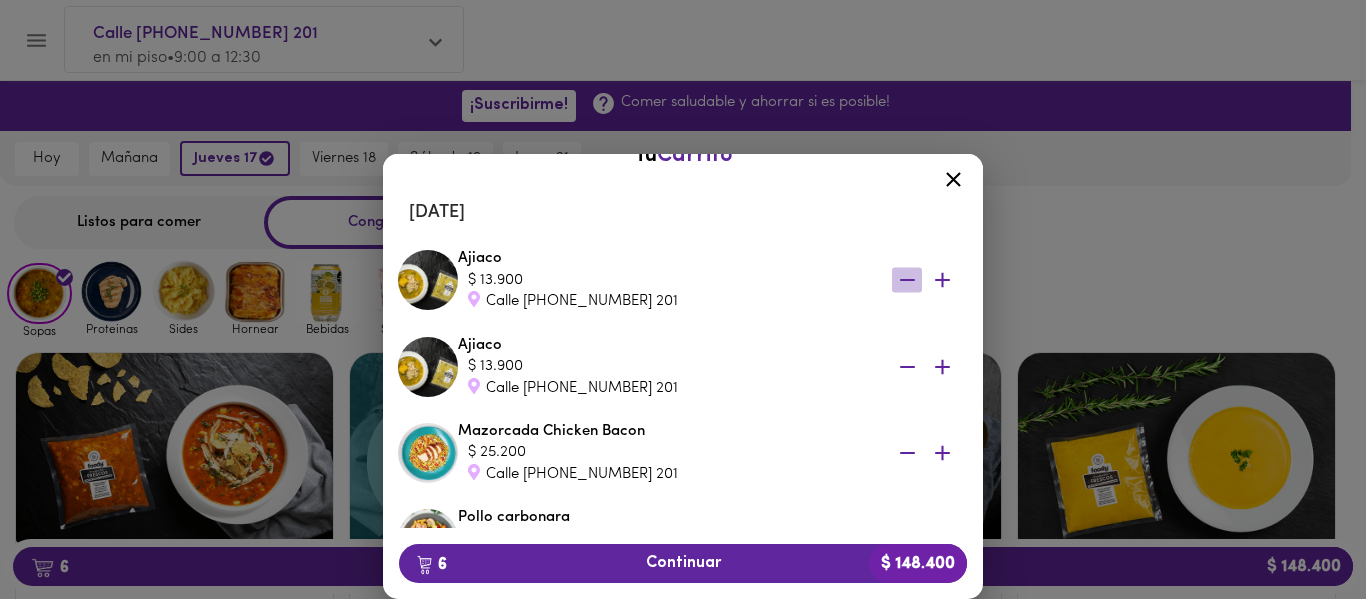 click 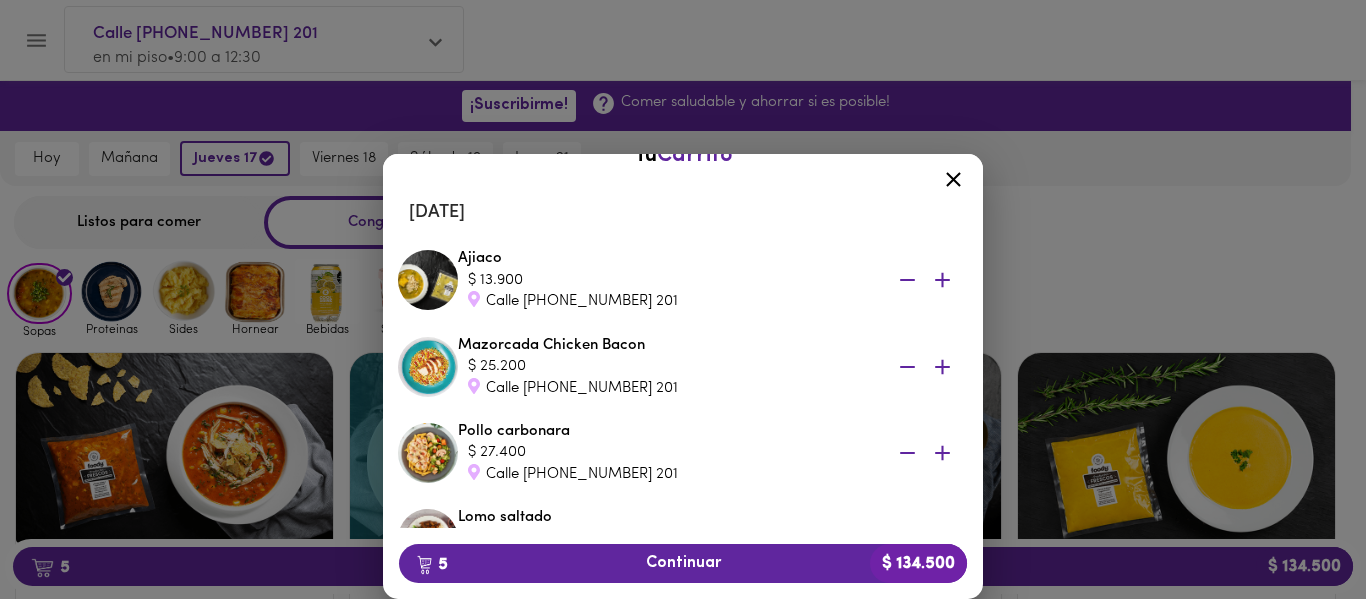 click 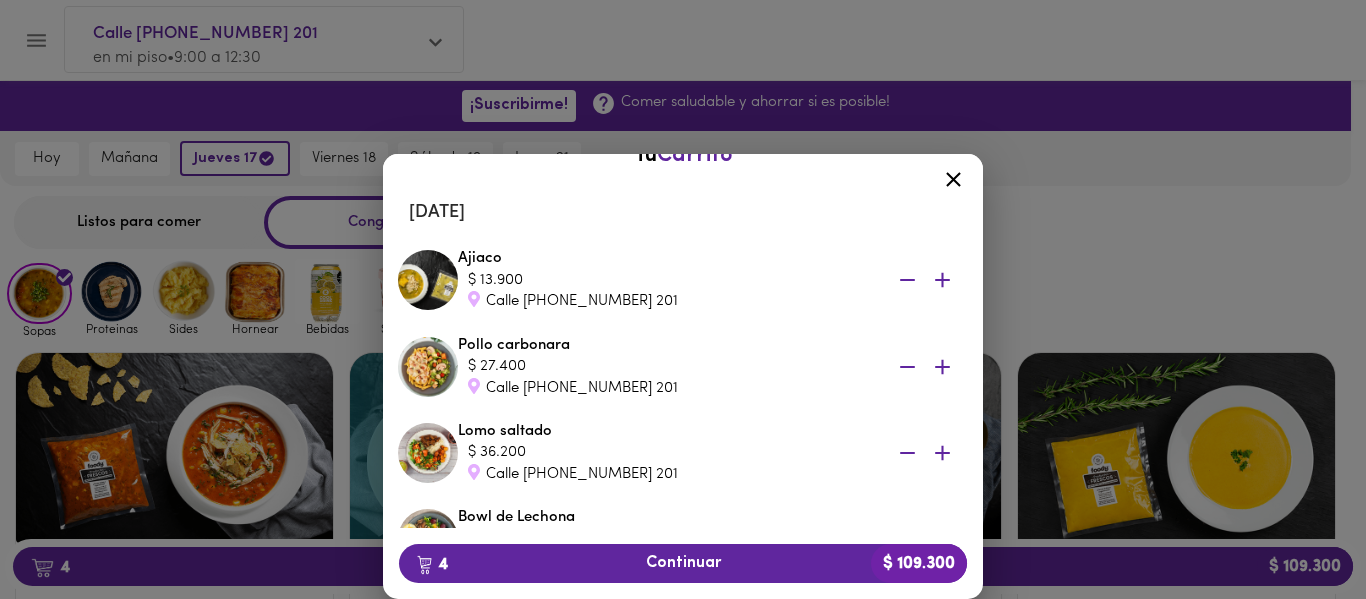 click 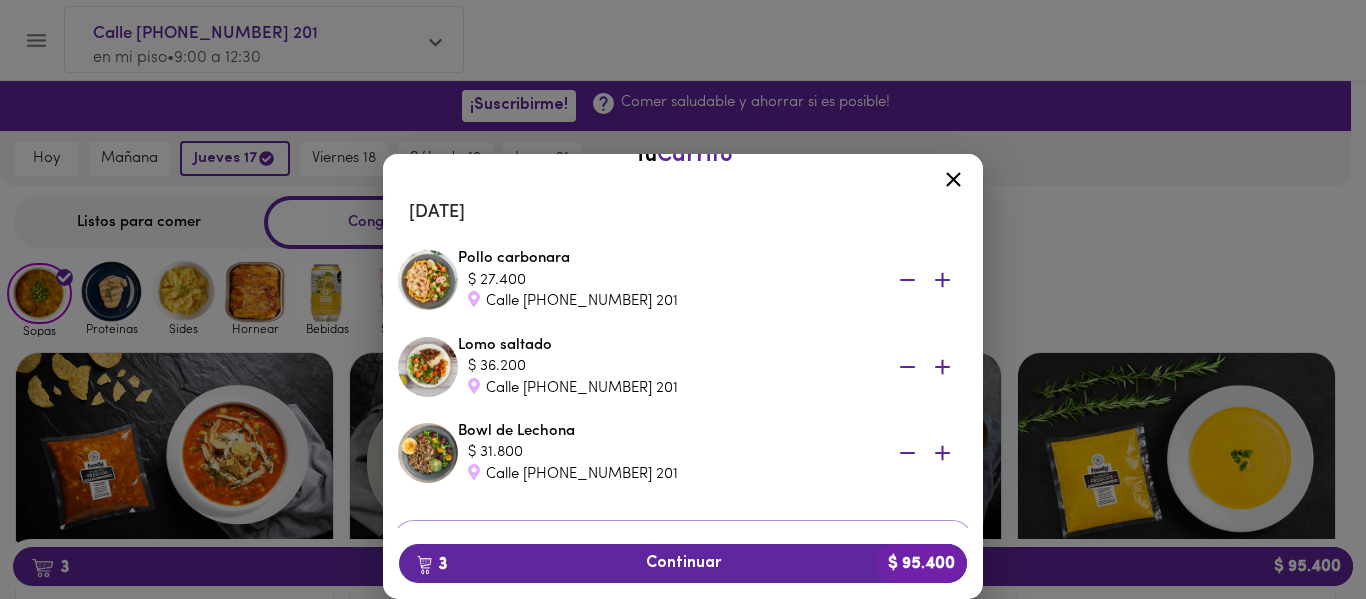 click 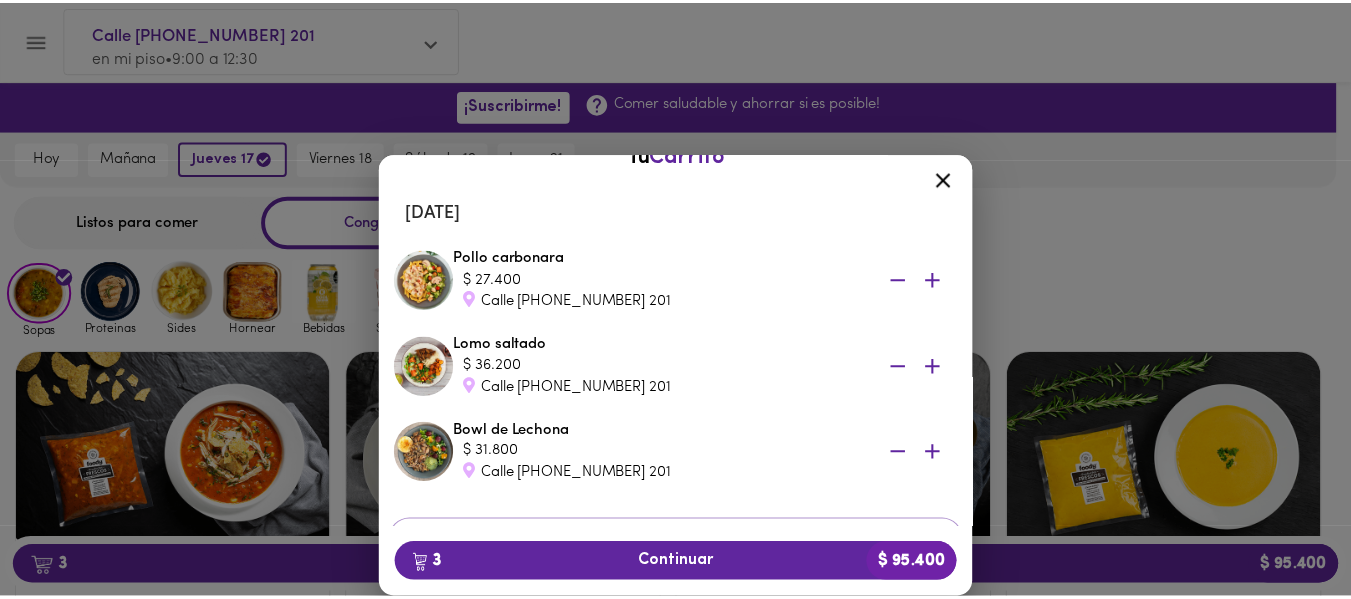 scroll, scrollTop: 0, scrollLeft: 0, axis: both 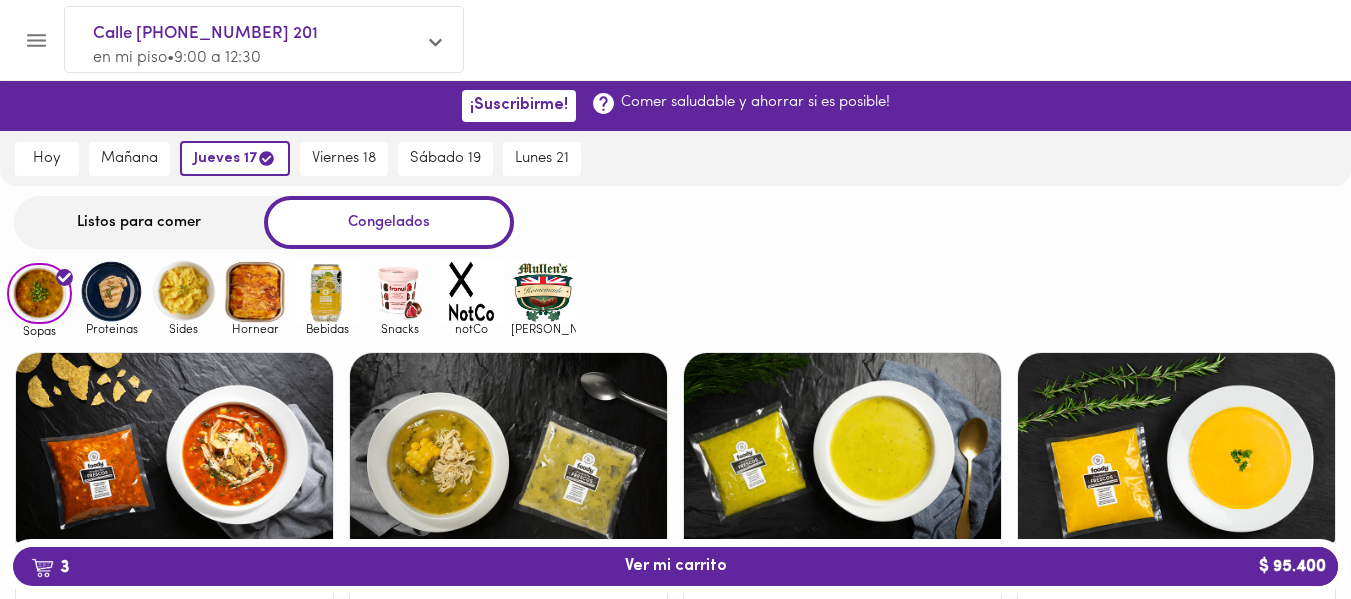 click on "Listos para comer" at bounding box center (139, 222) 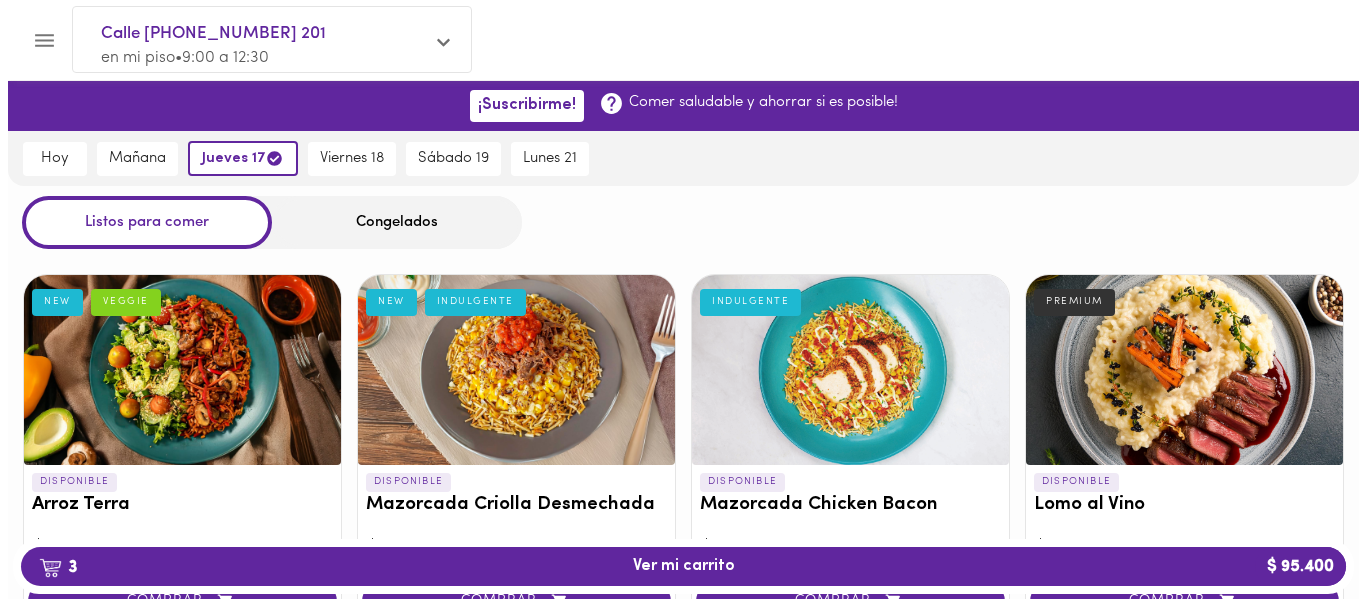 scroll, scrollTop: 147, scrollLeft: 0, axis: vertical 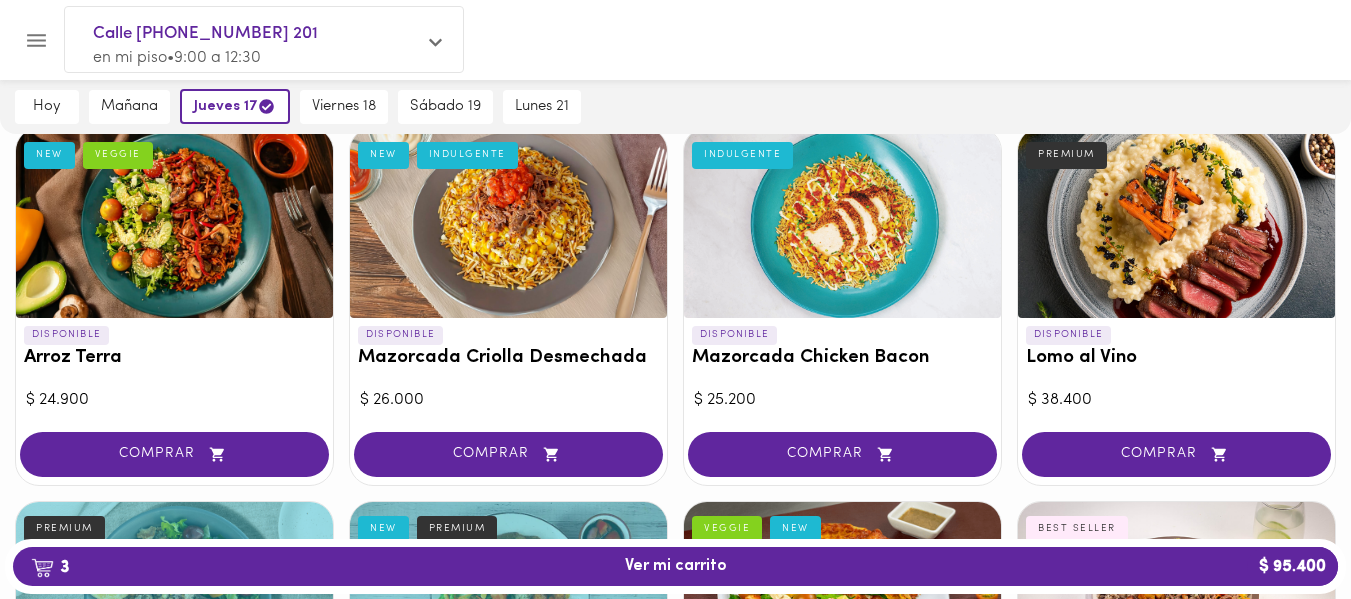 click on "COMPRAR" at bounding box center (842, 454) 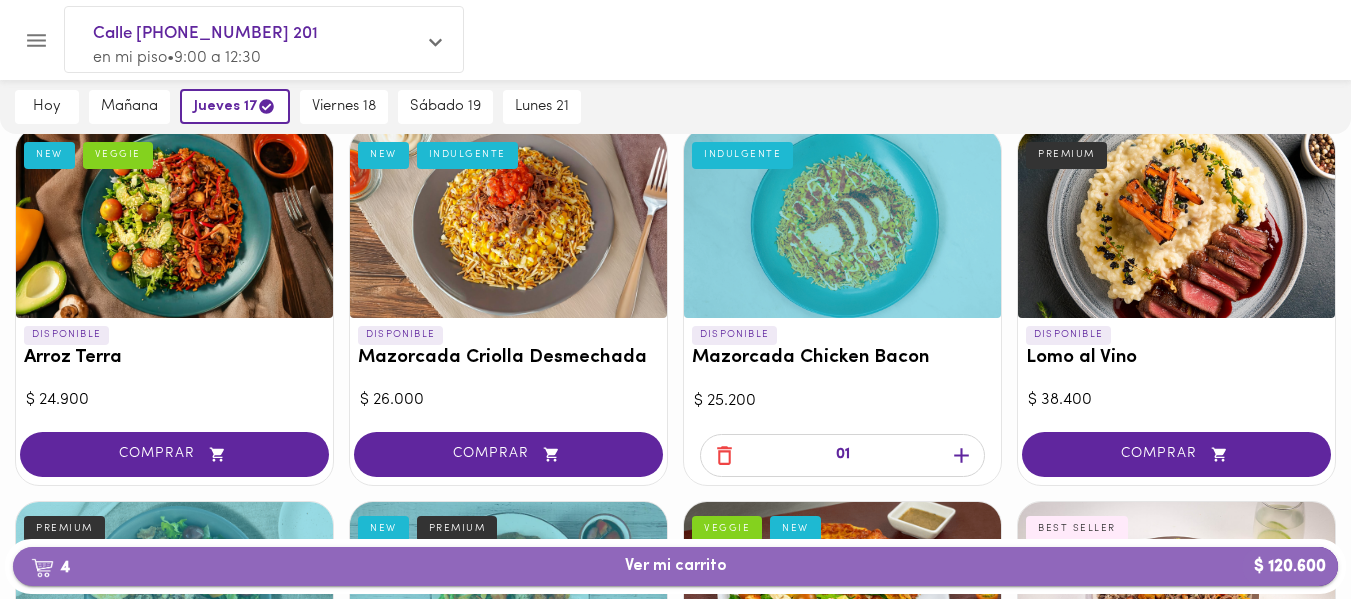 click on "4 Ver mi carrito $ 120.600" at bounding box center (676, 566) 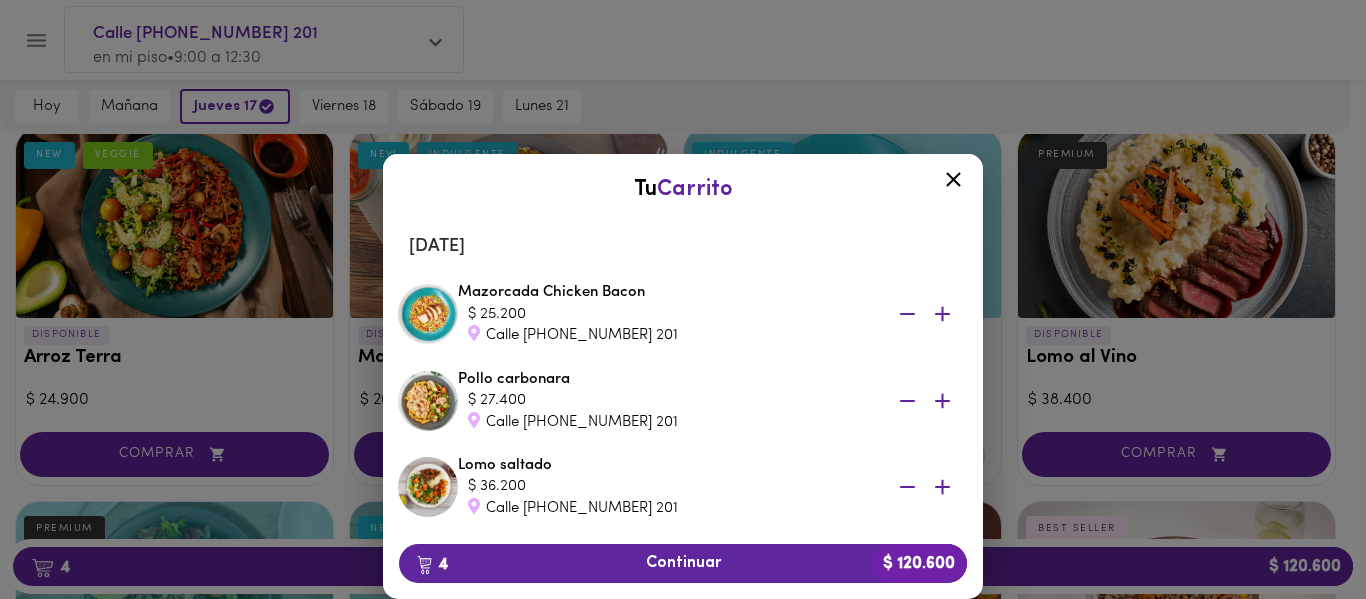scroll, scrollTop: 192, scrollLeft: 0, axis: vertical 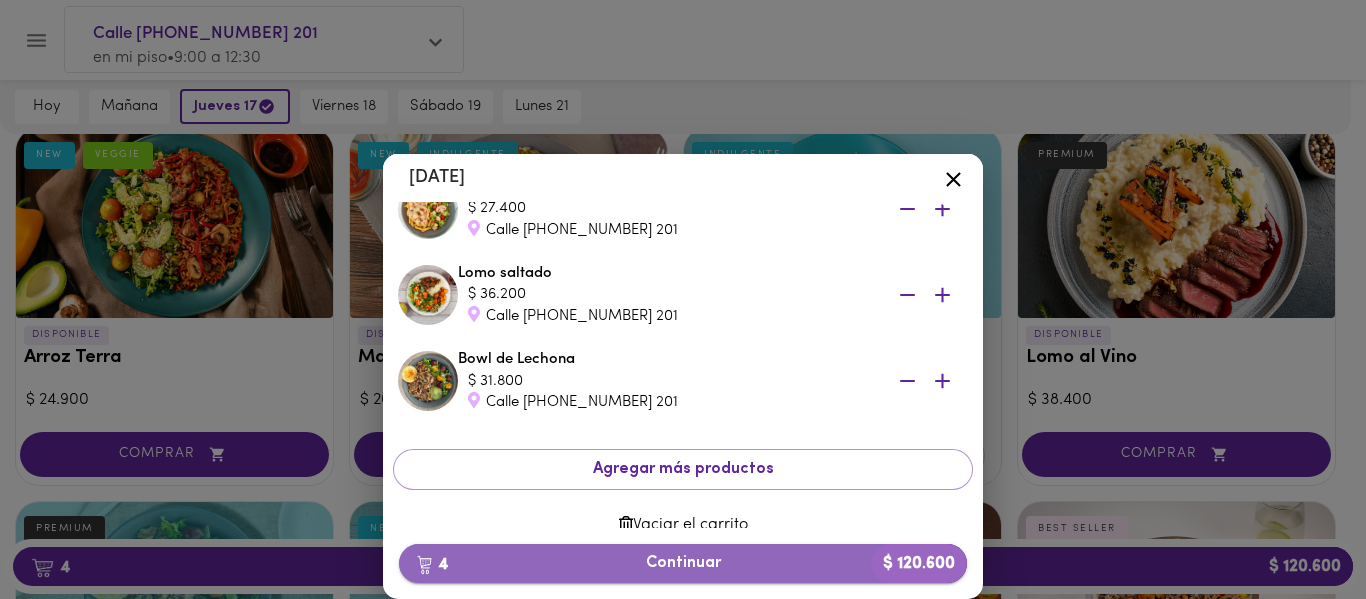 click on "4 Continuar $ 120.600" at bounding box center (683, 563) 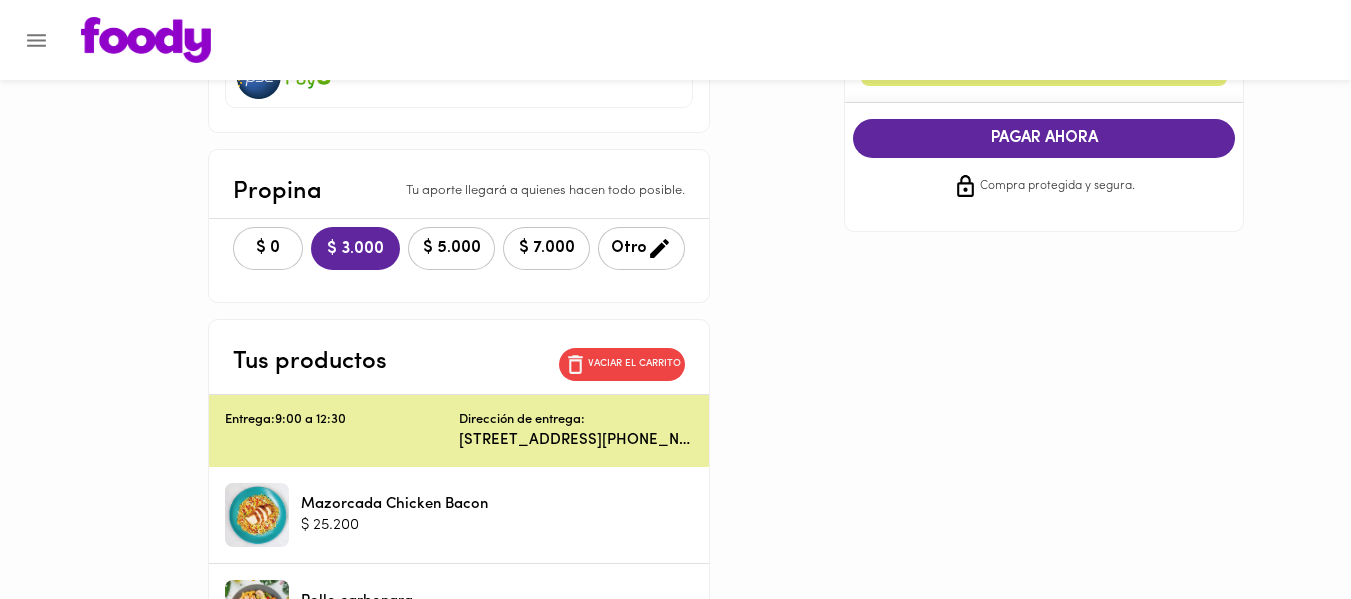 scroll, scrollTop: 381, scrollLeft: 0, axis: vertical 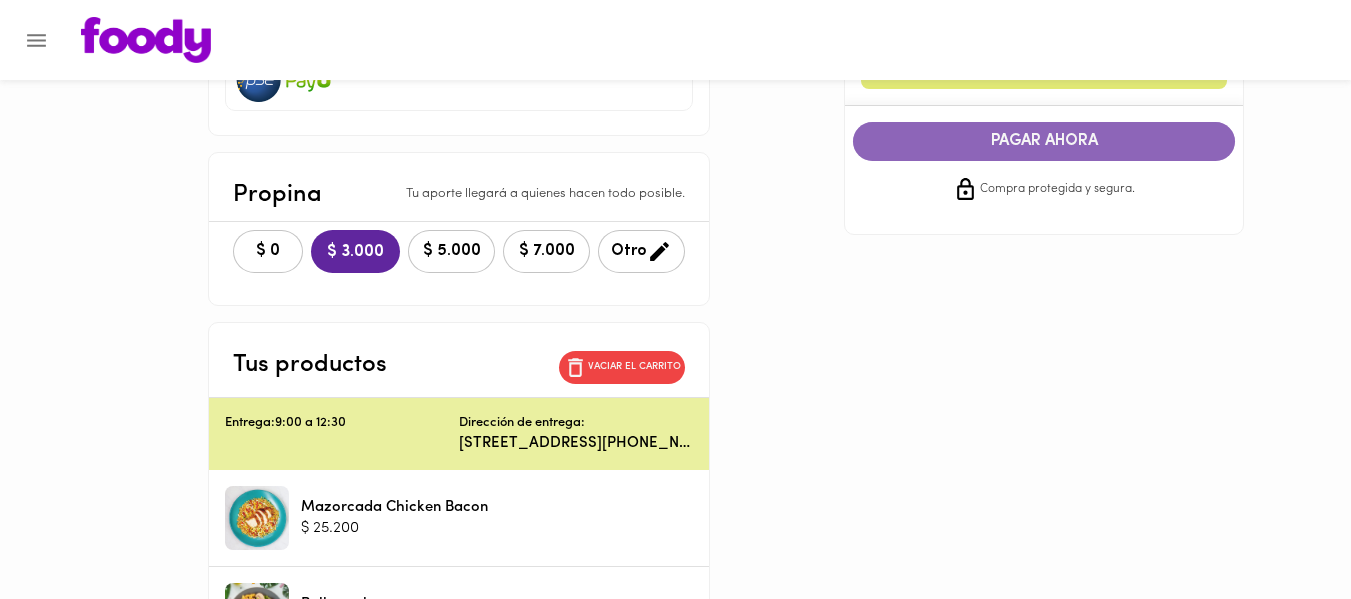 click on "PAGAR AHORA" at bounding box center (1044, 141) 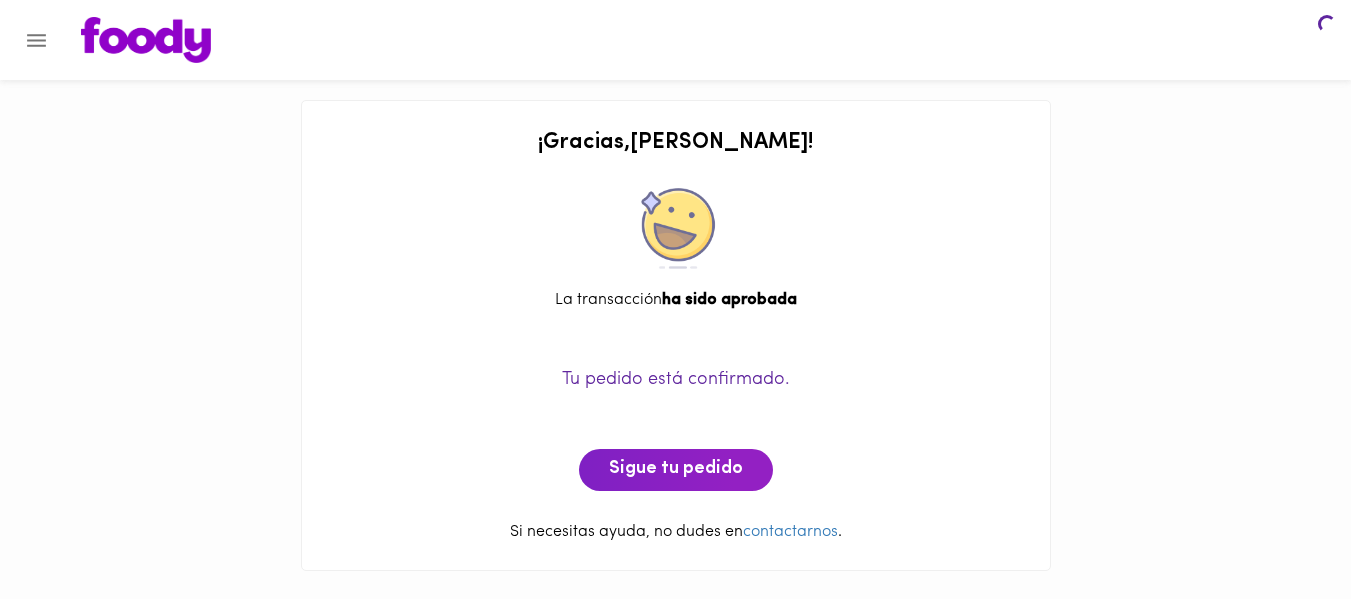 scroll, scrollTop: 0, scrollLeft: 0, axis: both 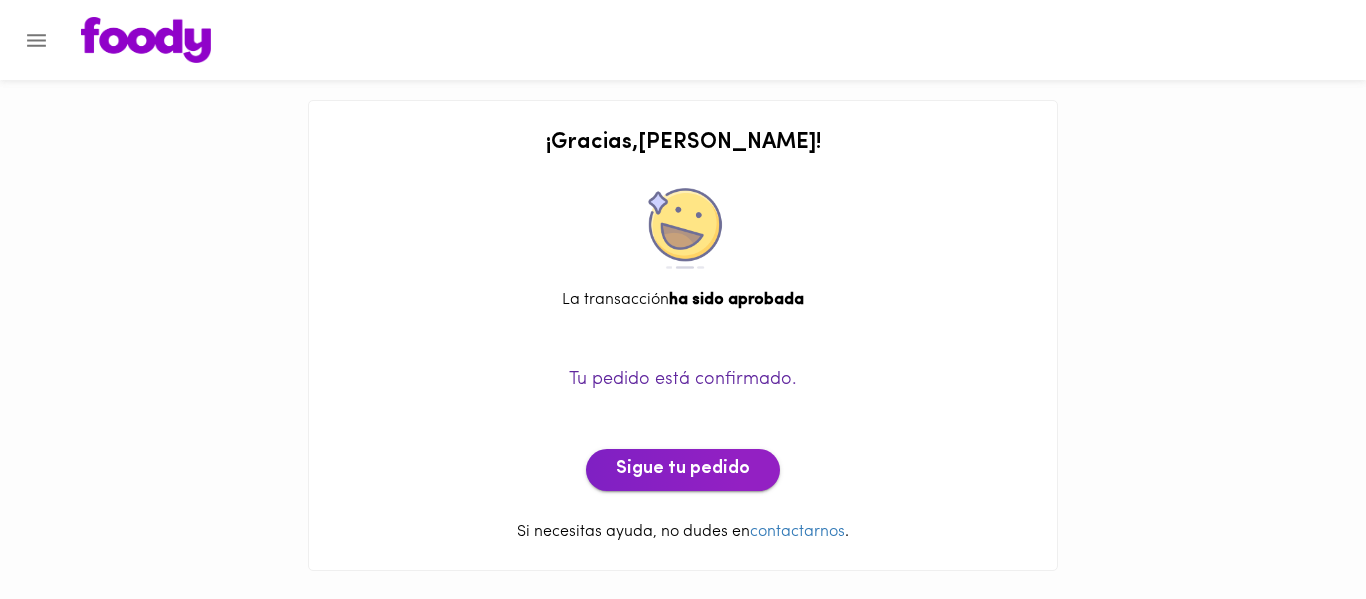 click on "Sigue tu pedido" at bounding box center [683, 470] 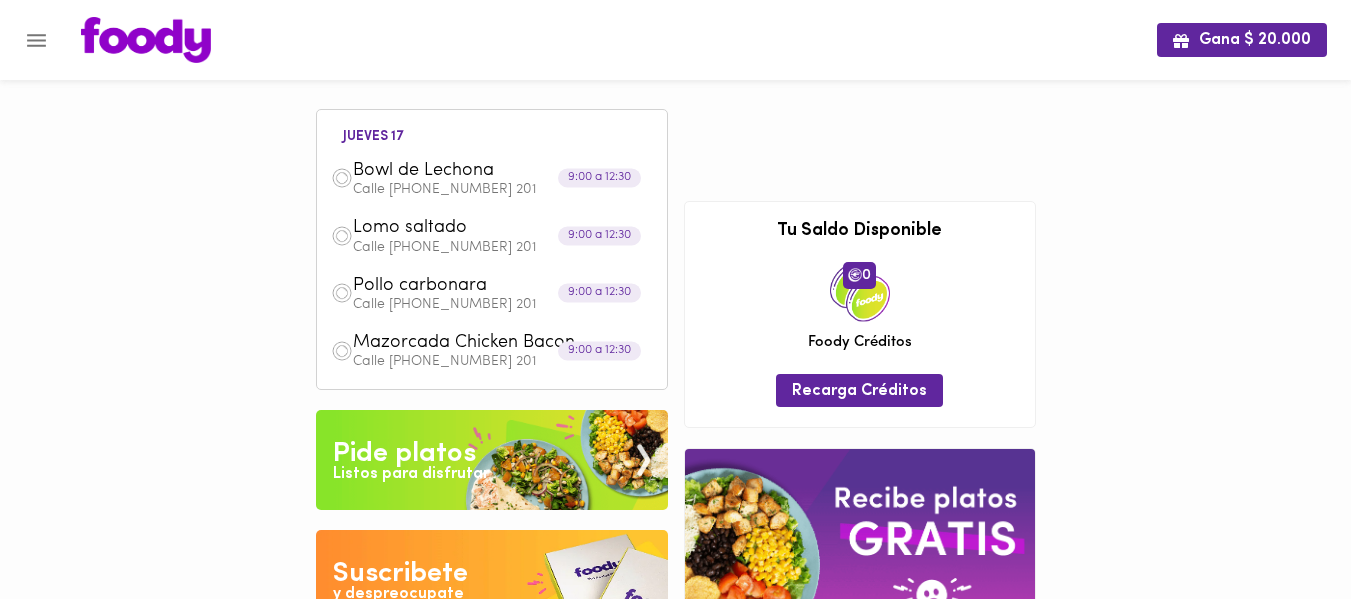 scroll, scrollTop: 181, scrollLeft: 0, axis: vertical 